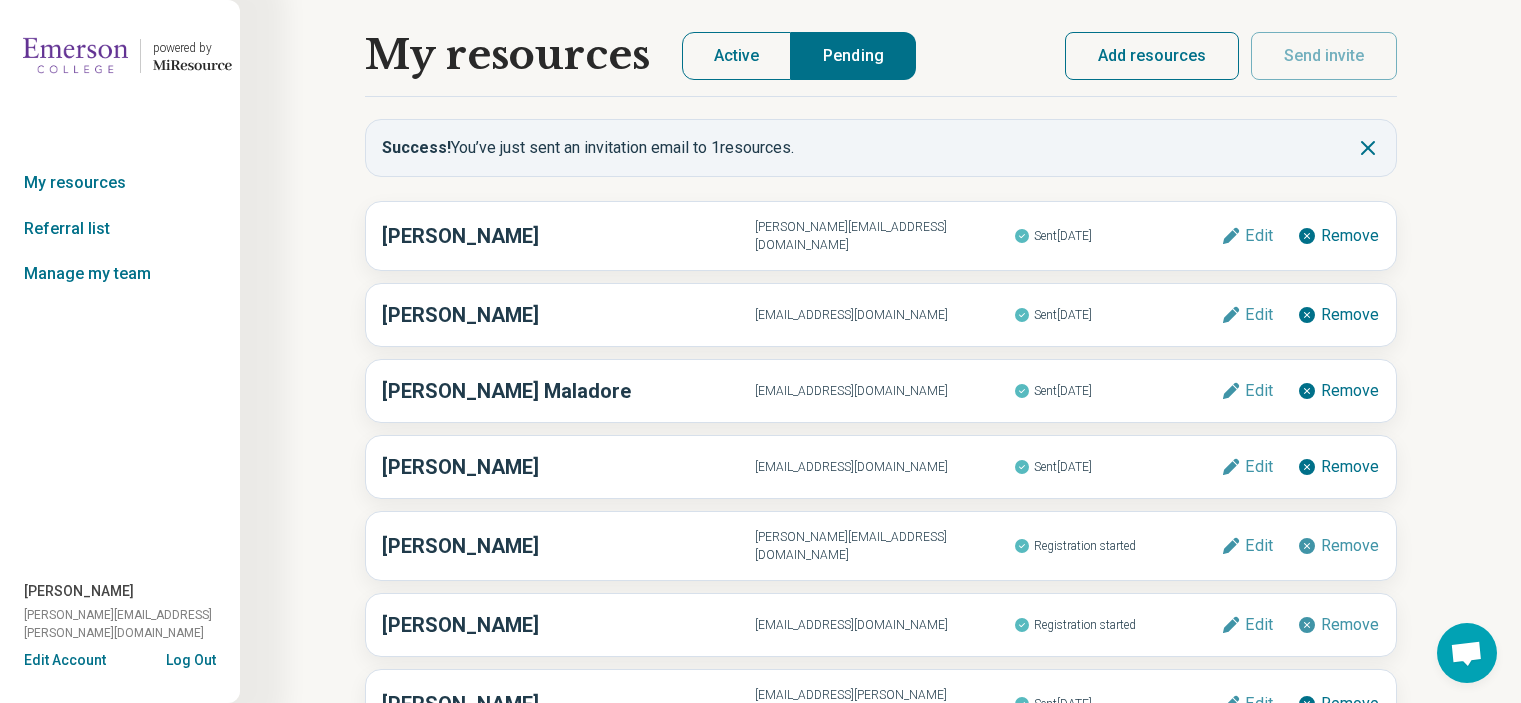 scroll, scrollTop: 0, scrollLeft: 0, axis: both 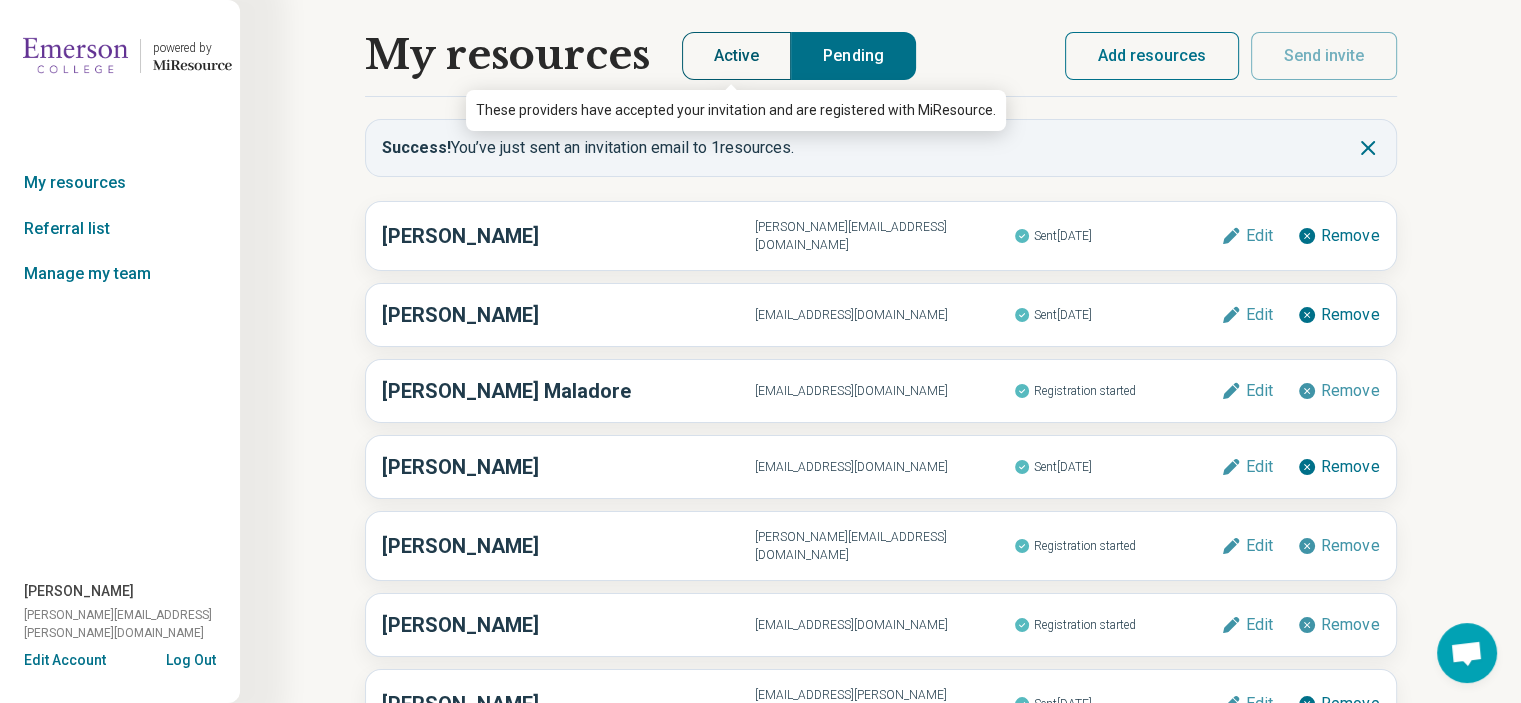 click on "Active" at bounding box center (737, 56) 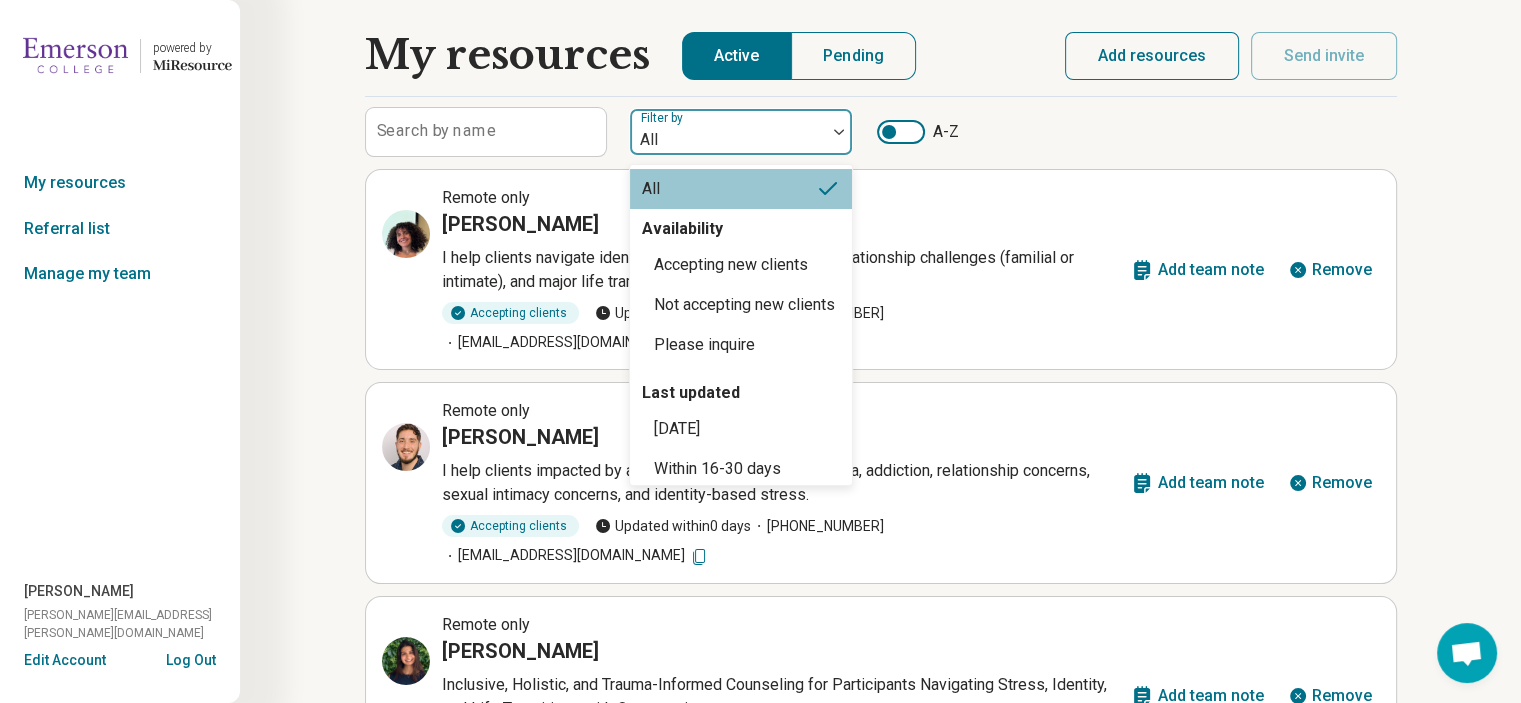 click at bounding box center (728, 140) 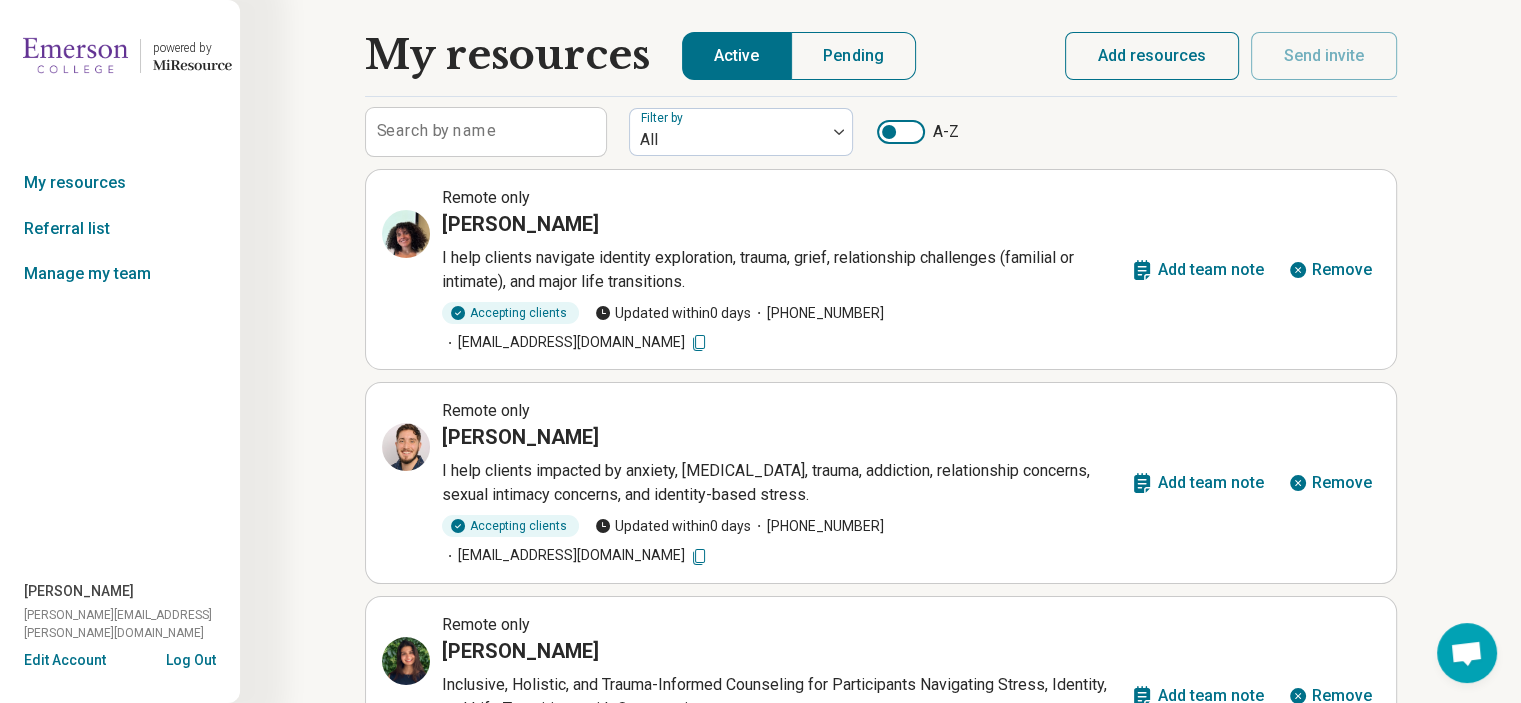 click on "Search by name Filter by All A-Z" at bounding box center (881, 132) 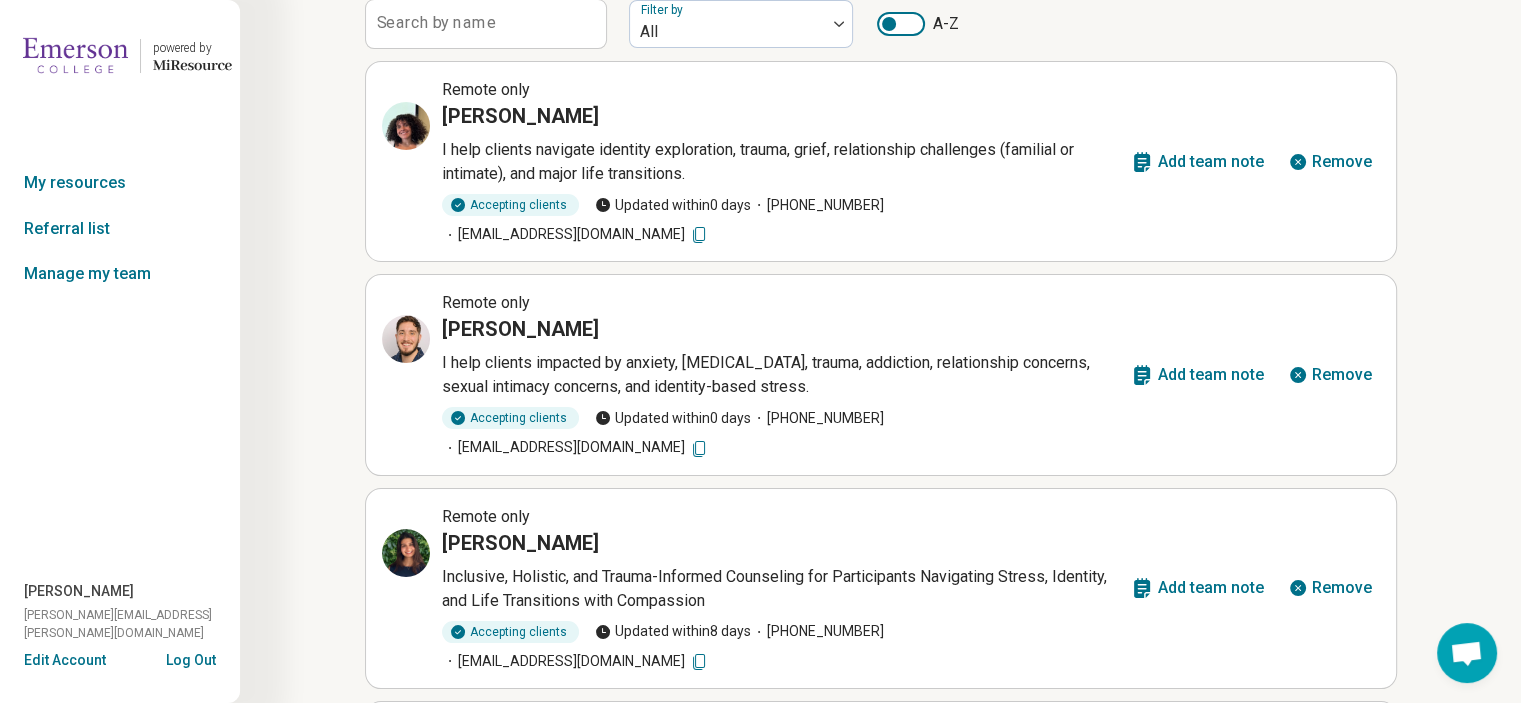 scroll, scrollTop: 108, scrollLeft: 0, axis: vertical 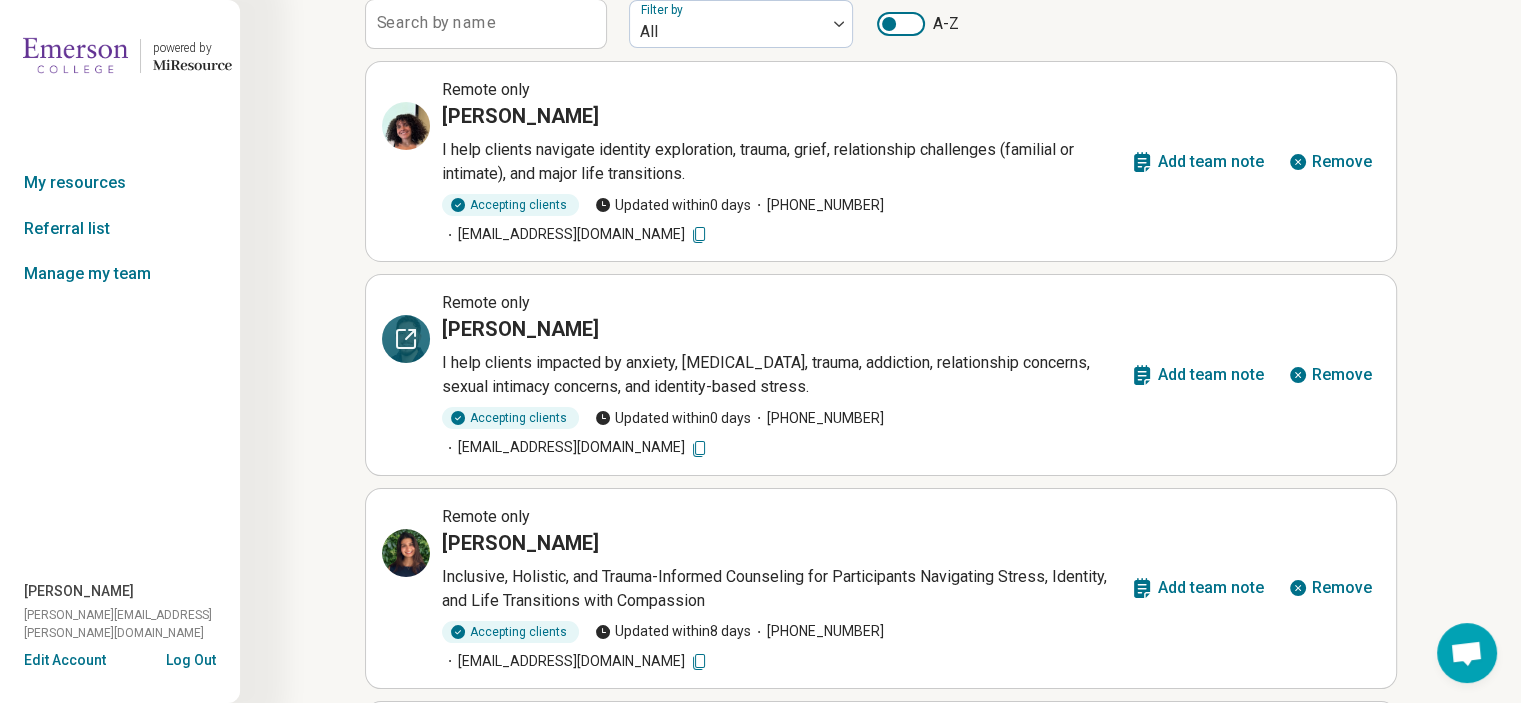 click 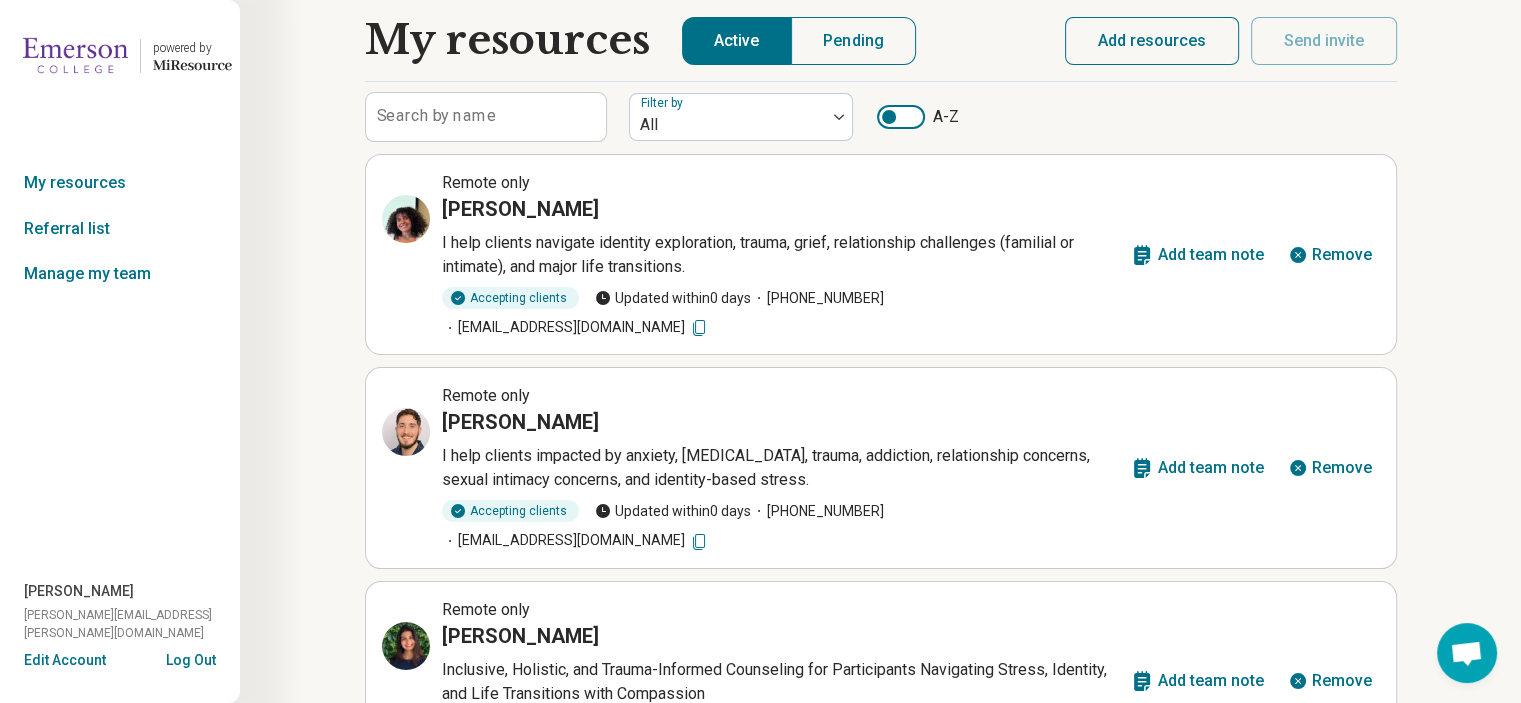 scroll, scrollTop: 14, scrollLeft: 0, axis: vertical 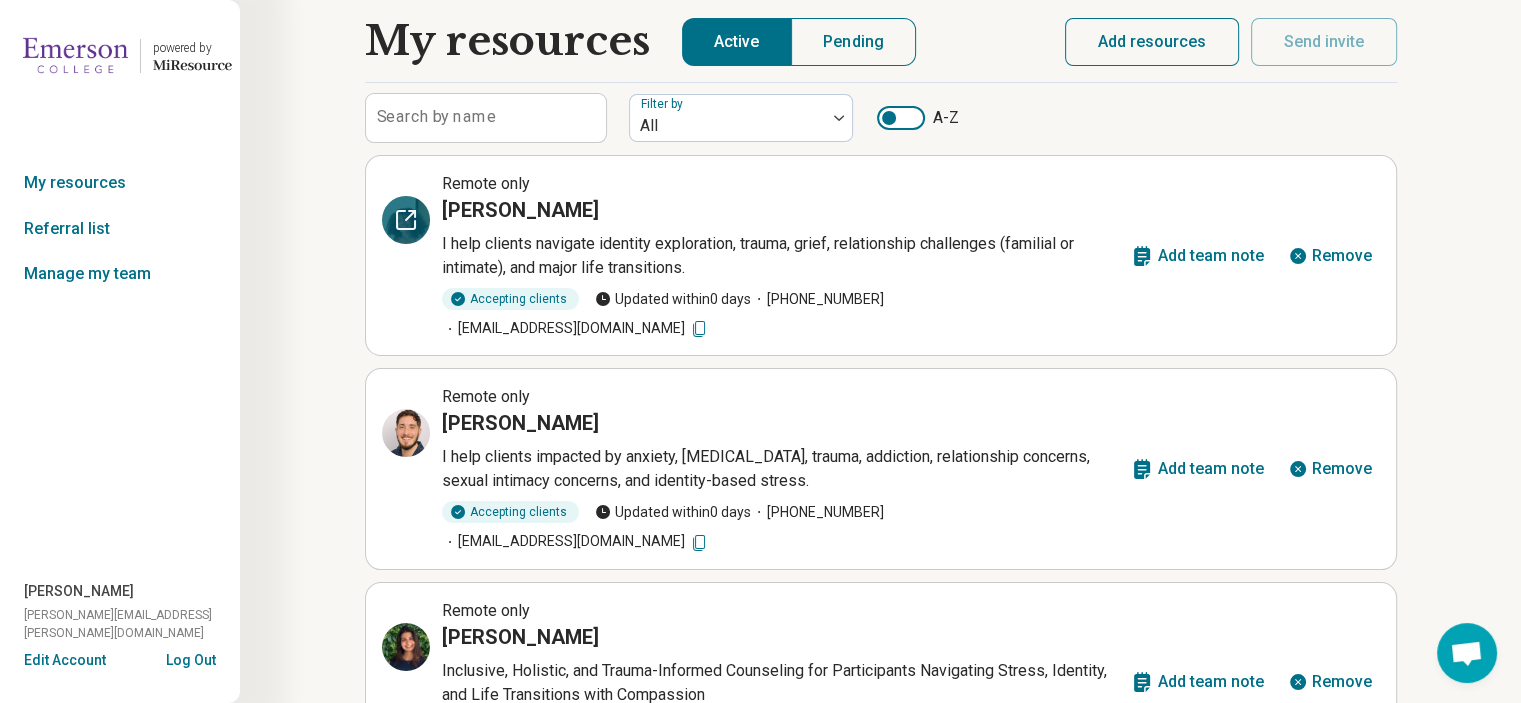 click at bounding box center [406, 220] 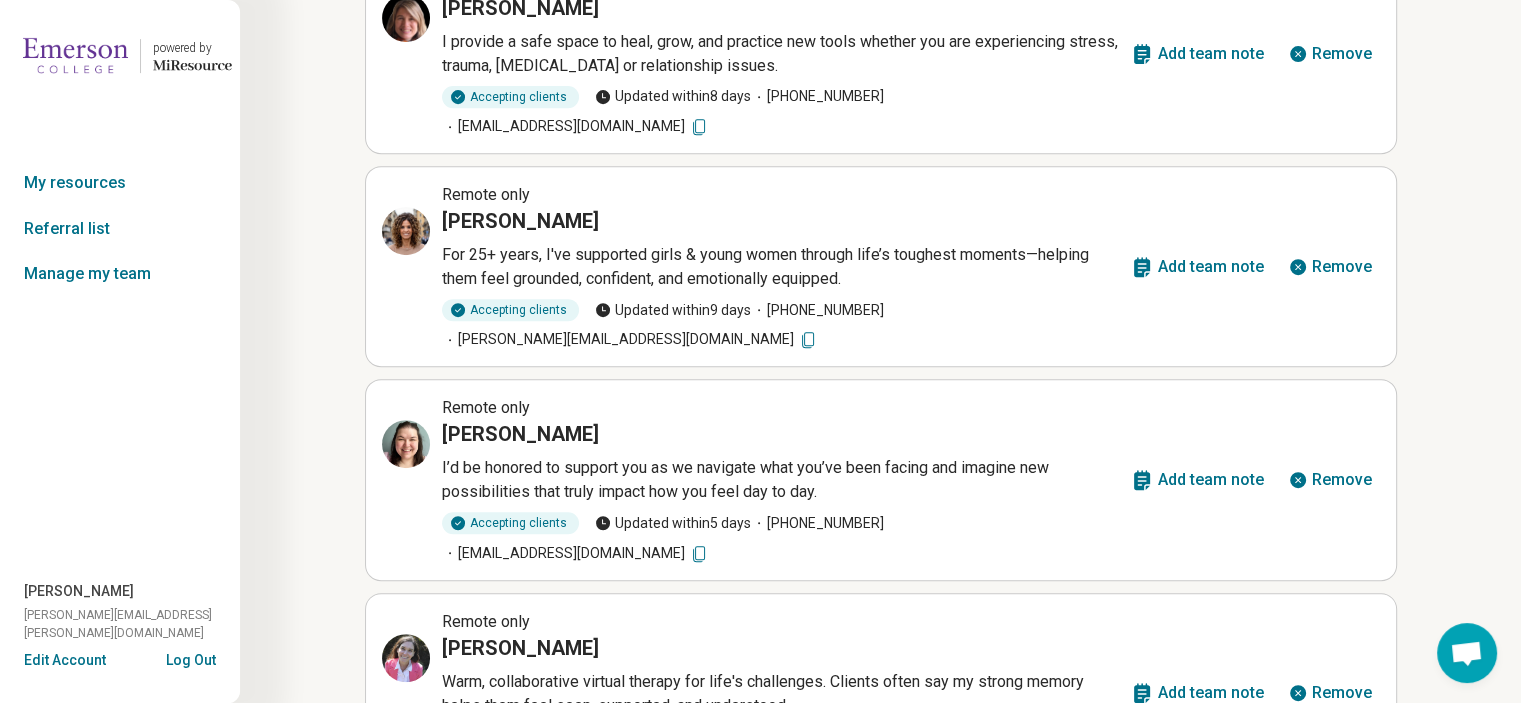 scroll, scrollTop: 1010, scrollLeft: 0, axis: vertical 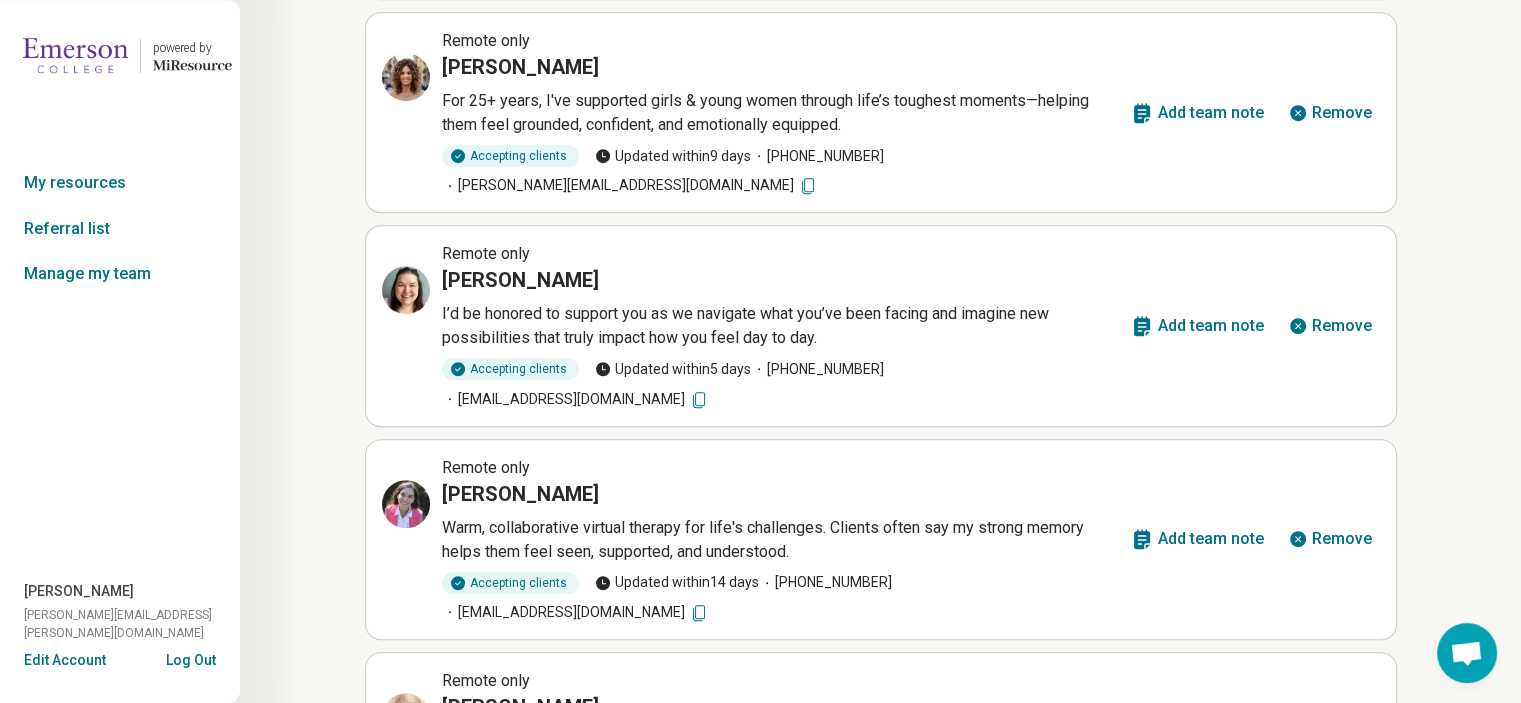 click on "See team notes" at bounding box center [1191, 753] 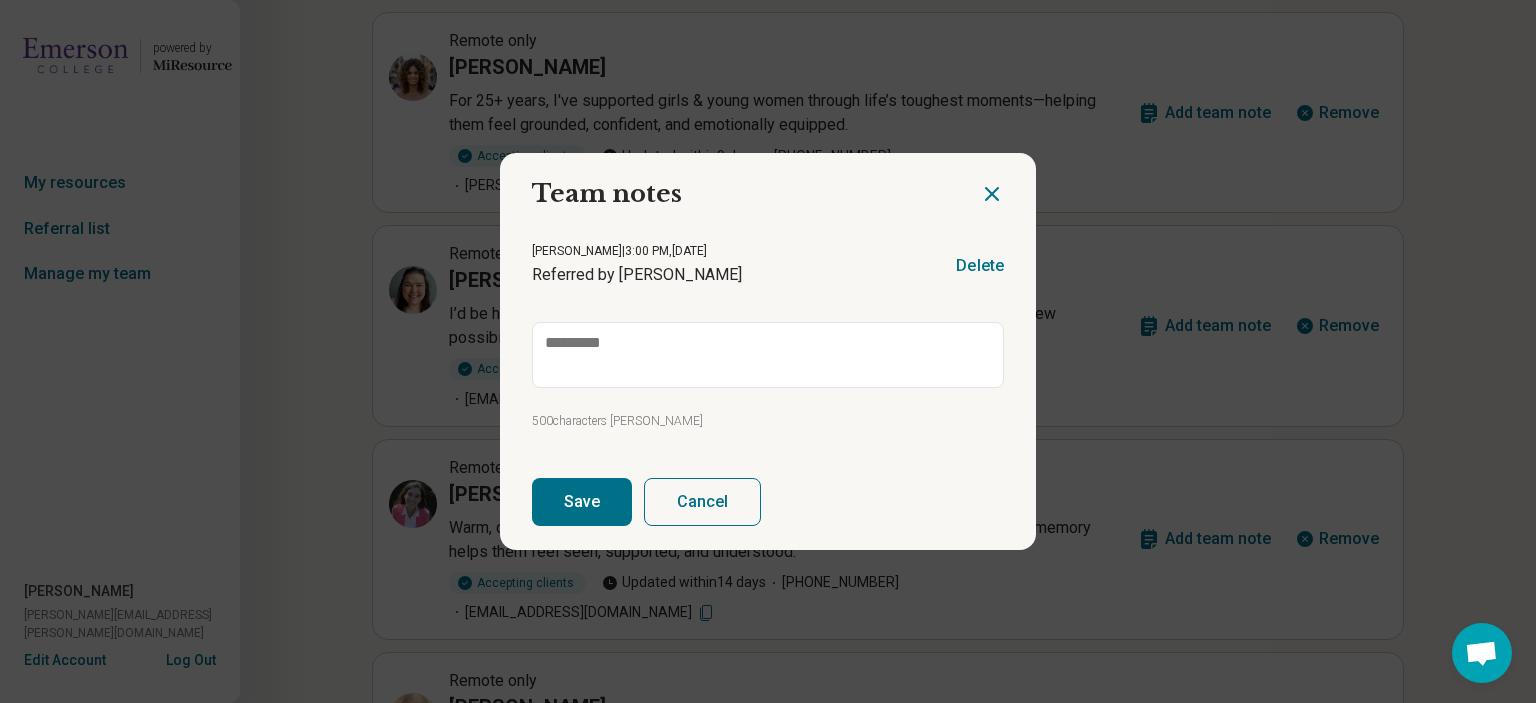 click 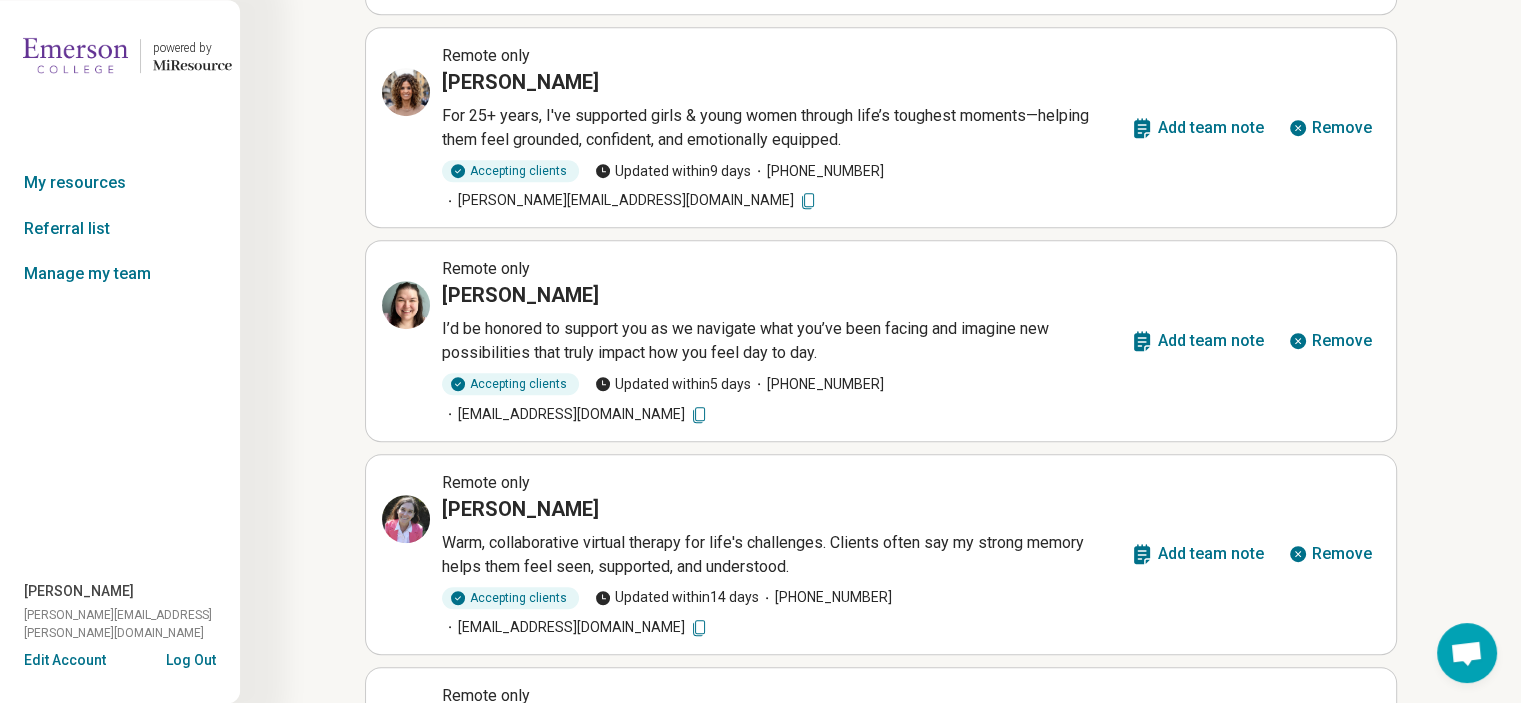 scroll, scrollTop: 1010, scrollLeft: 0, axis: vertical 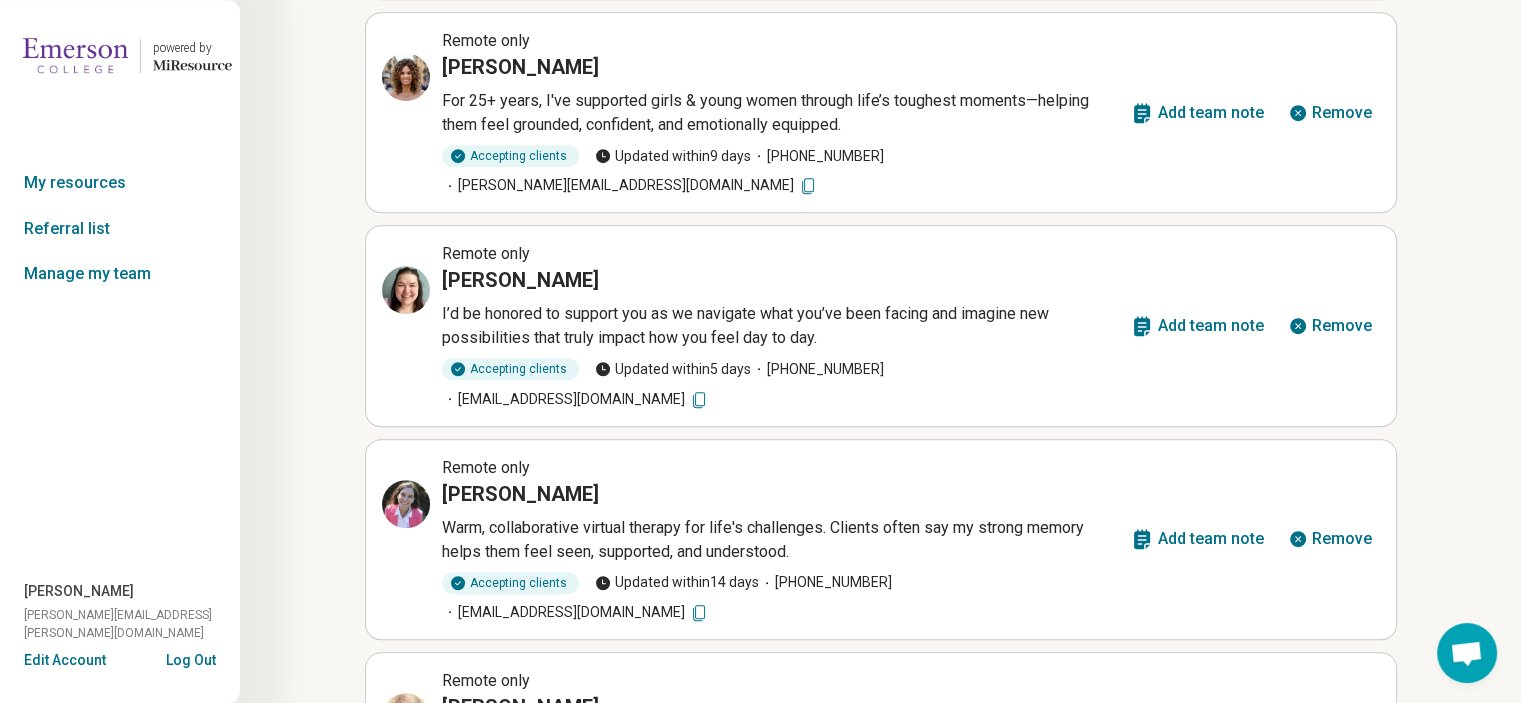 click on "2" at bounding box center [477, 893] 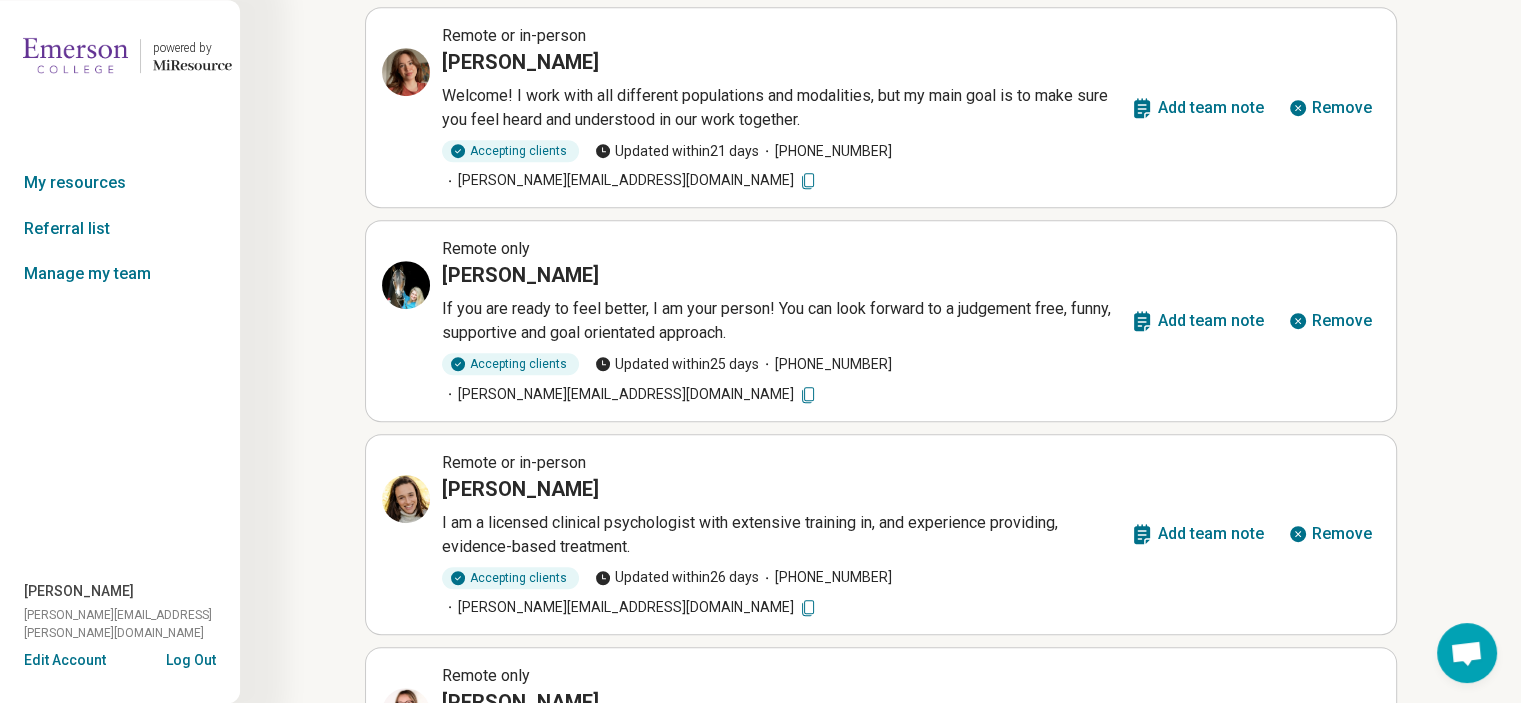 scroll, scrollTop: 992, scrollLeft: 0, axis: vertical 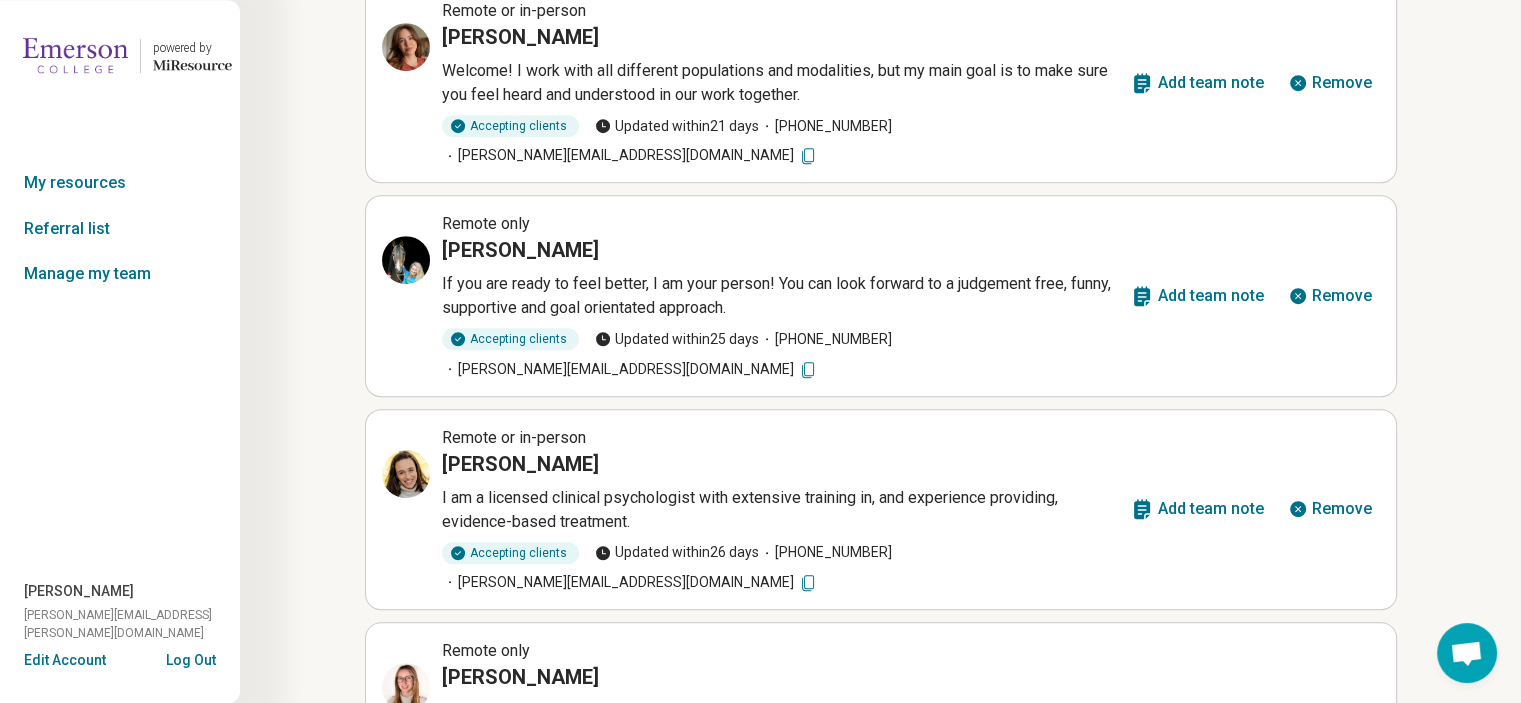 click on "3" at bounding box center (525, 863) 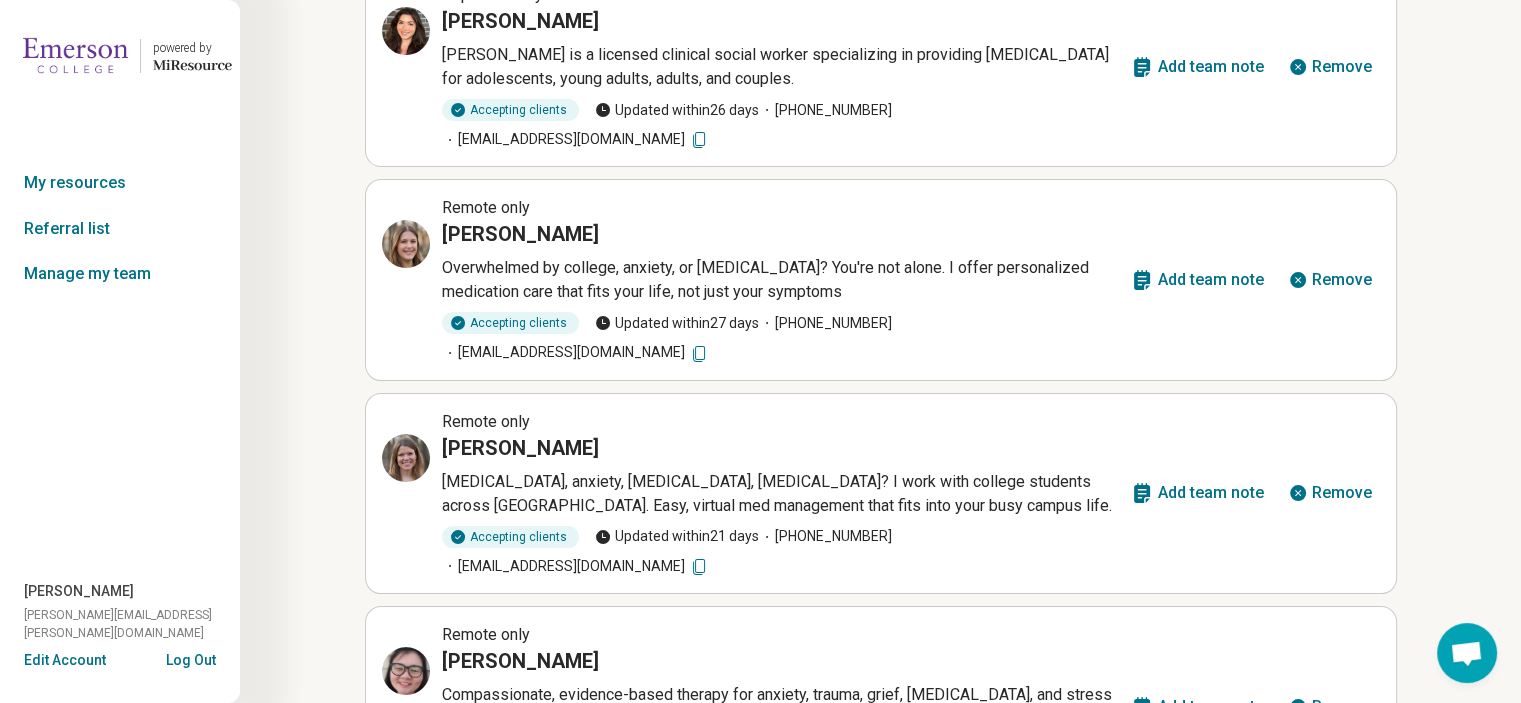 scroll, scrollTop: 23, scrollLeft: 0, axis: vertical 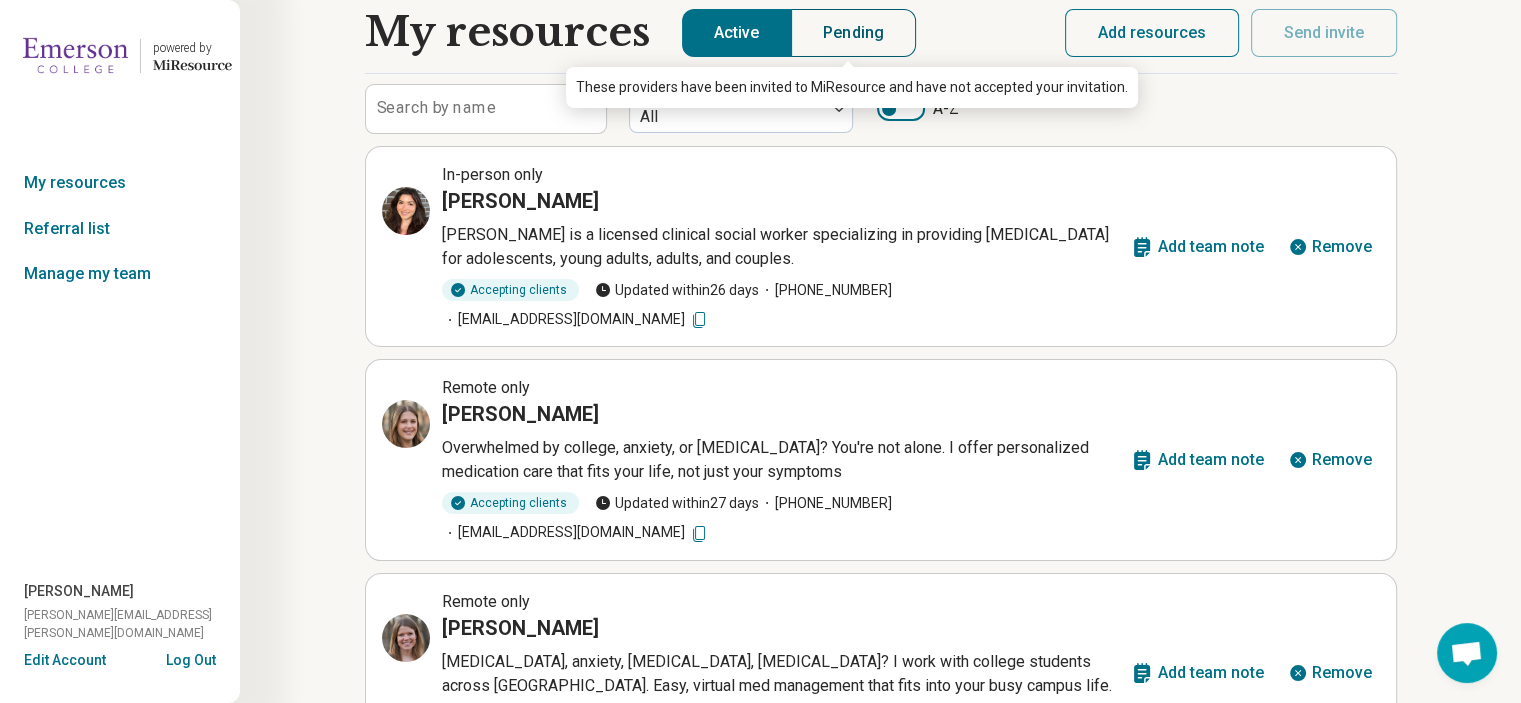 click on "Pending" at bounding box center (853, 33) 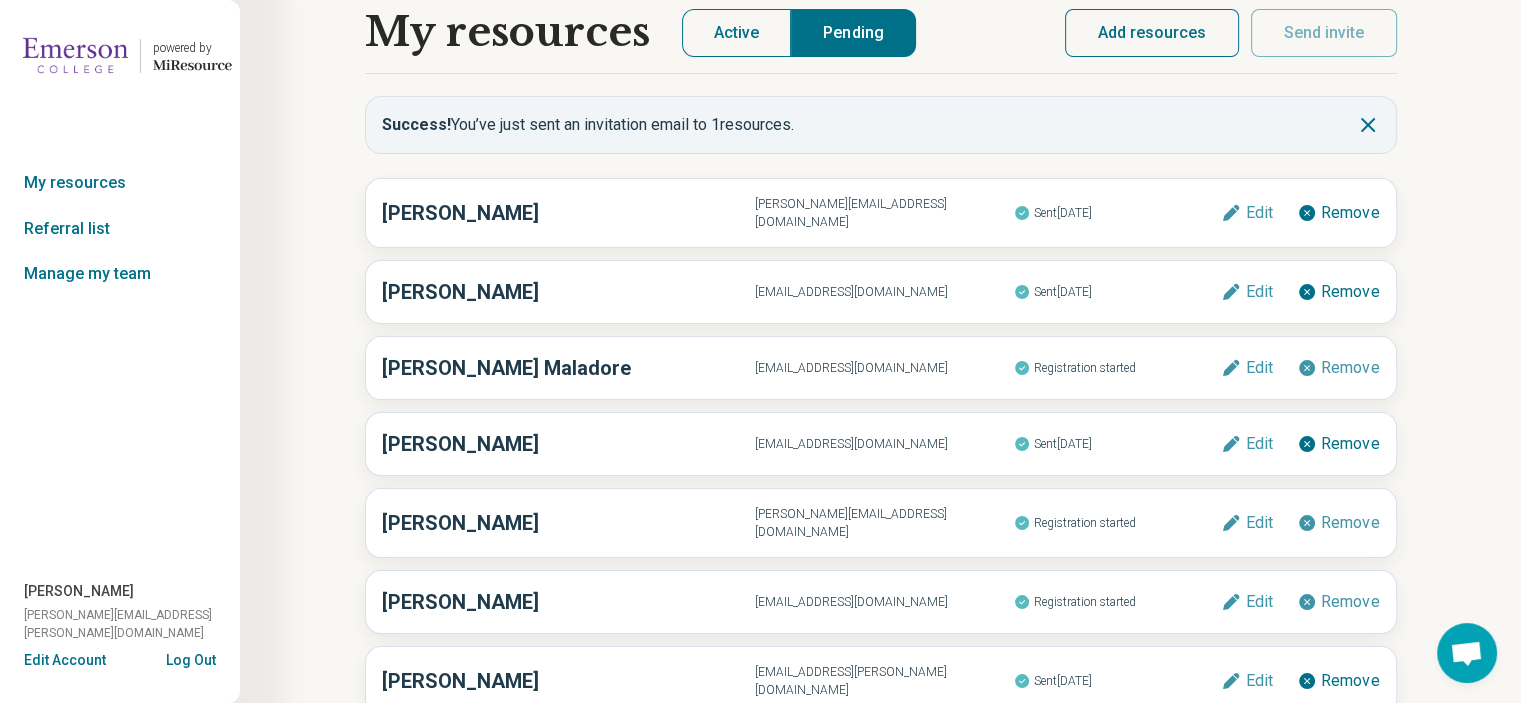scroll, scrollTop: 178, scrollLeft: 0, axis: vertical 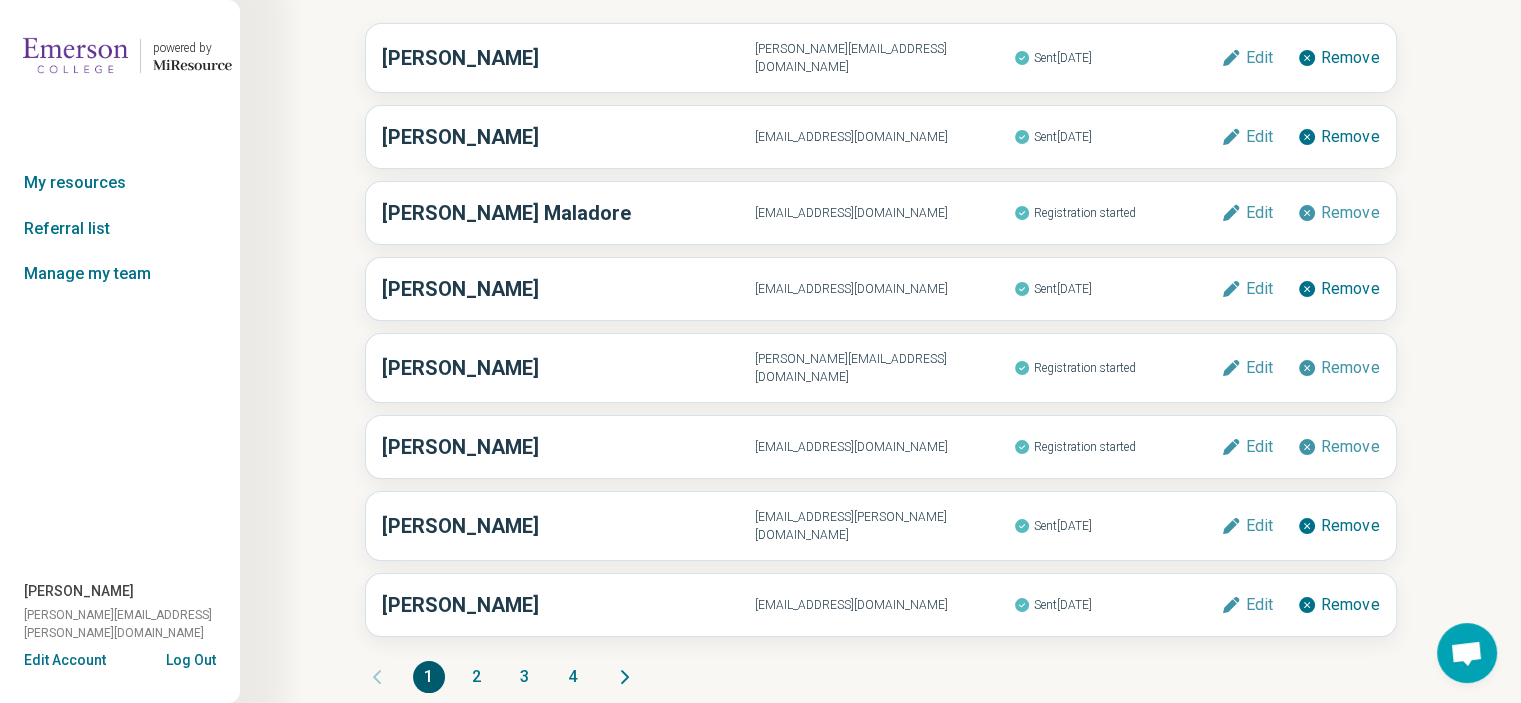 click on "4" at bounding box center [573, 677] 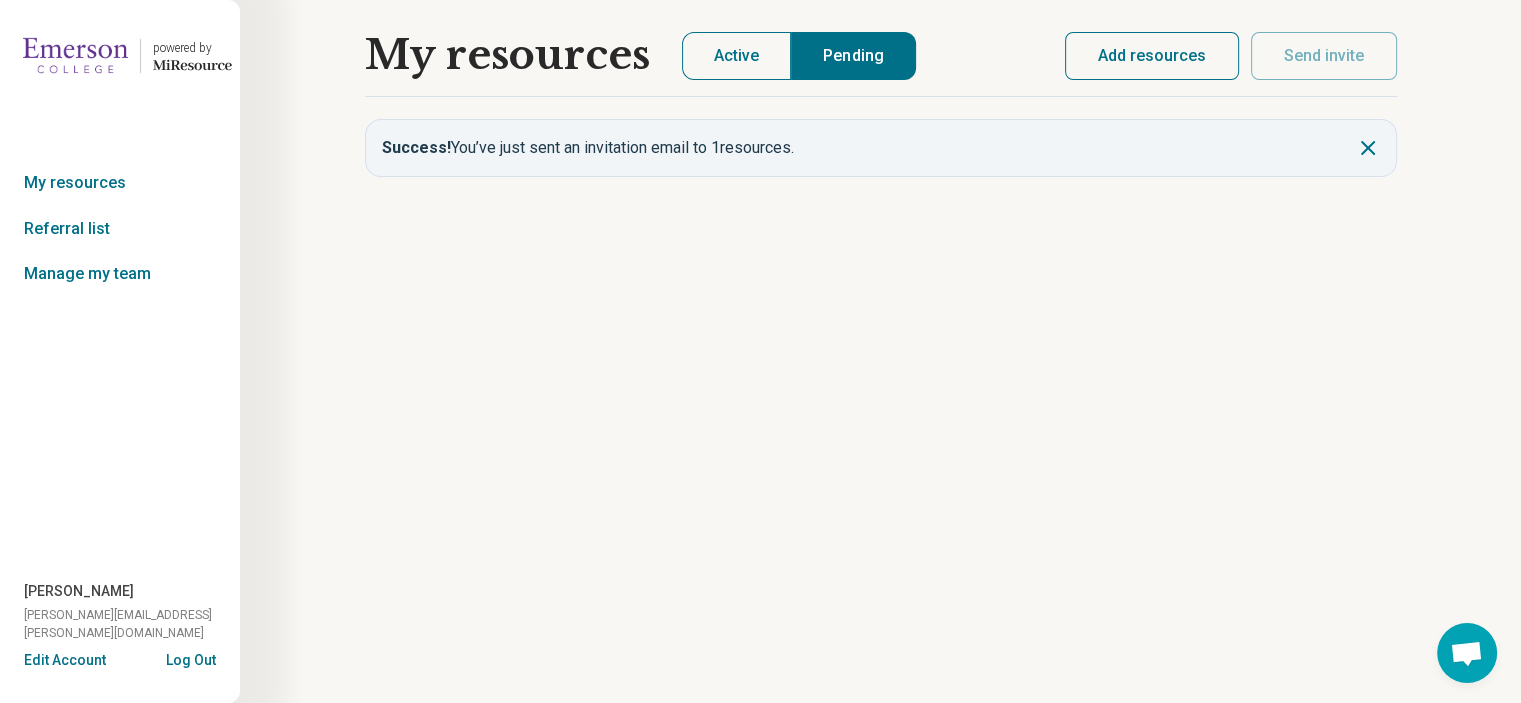 scroll, scrollTop: 0, scrollLeft: 0, axis: both 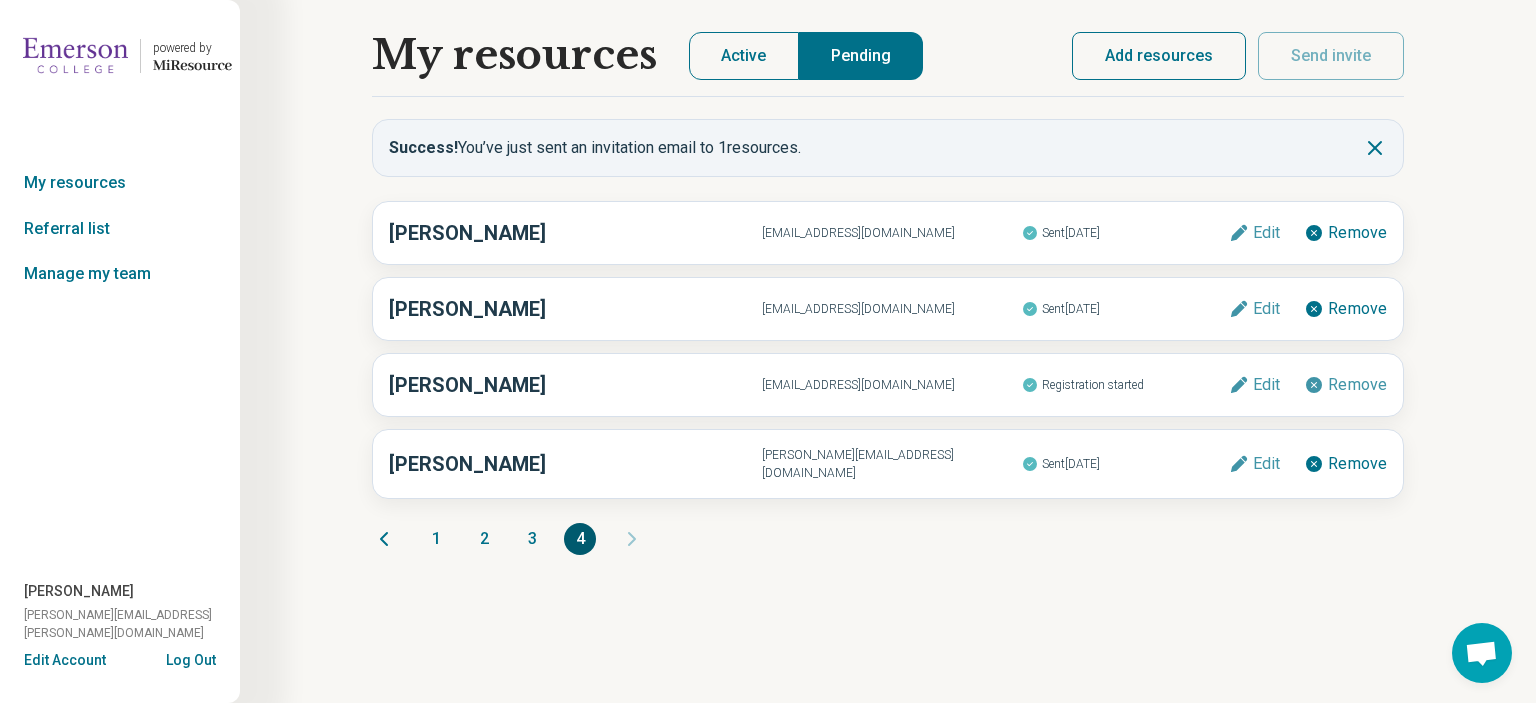 click on "3" at bounding box center (532, 539) 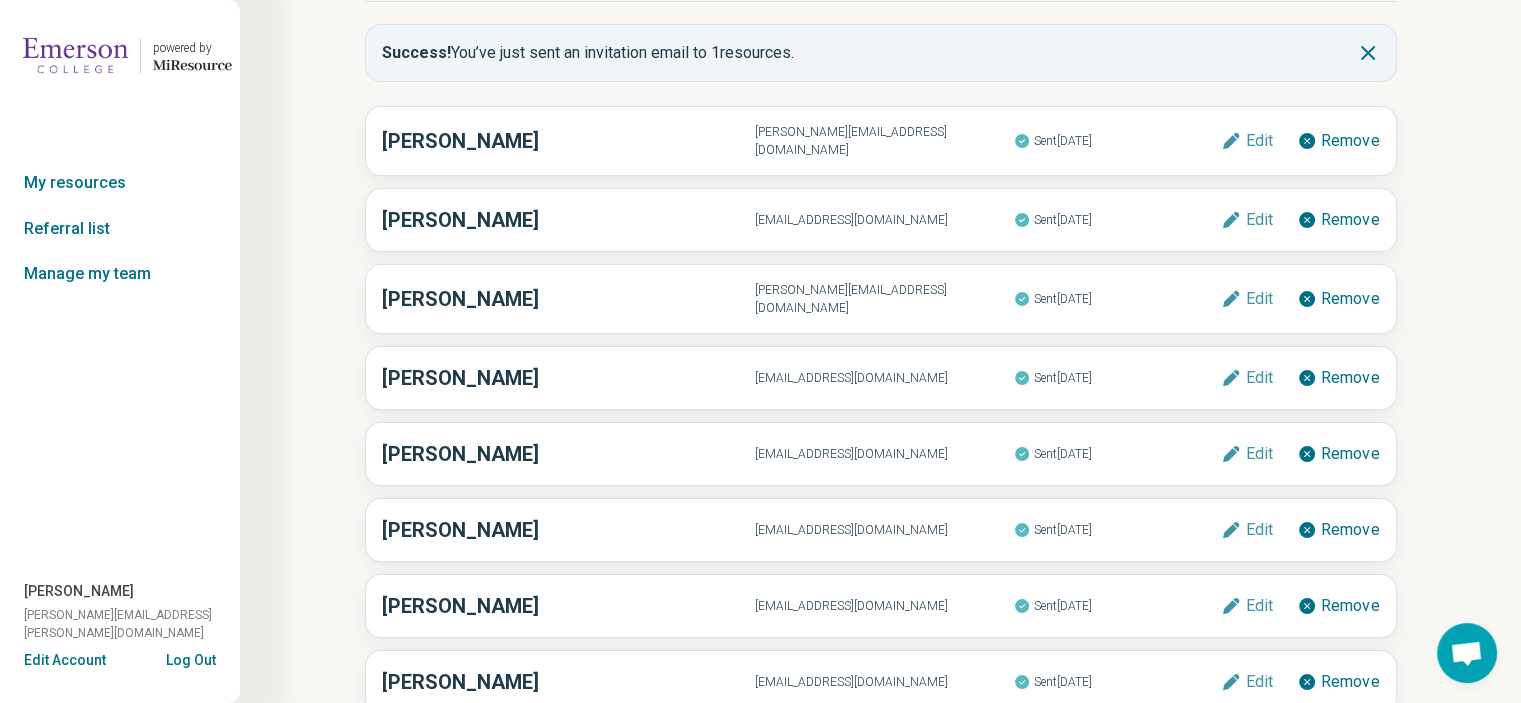 scroll, scrollTop: 152, scrollLeft: 0, axis: vertical 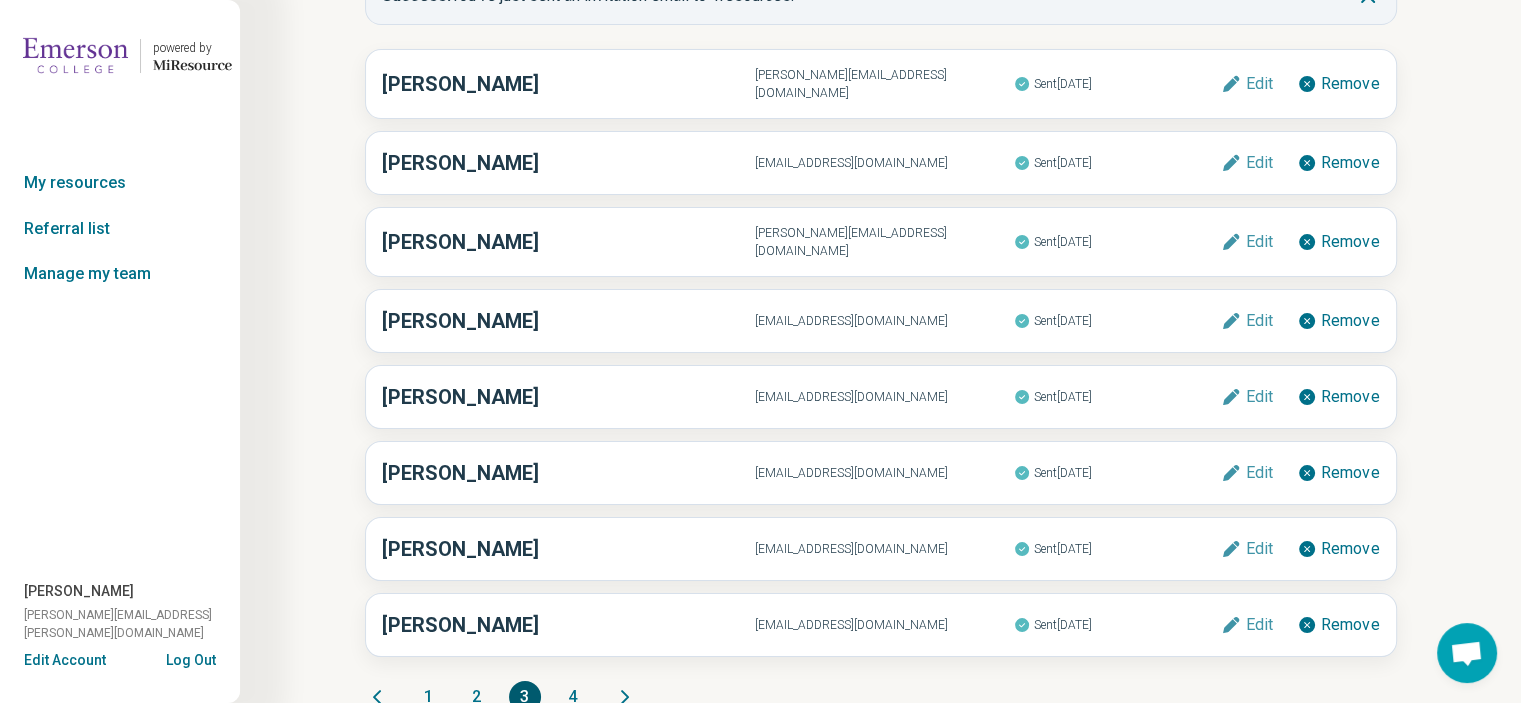 drag, startPoint x: 282, startPoint y: 515, endPoint x: 477, endPoint y: 671, distance: 249.72185 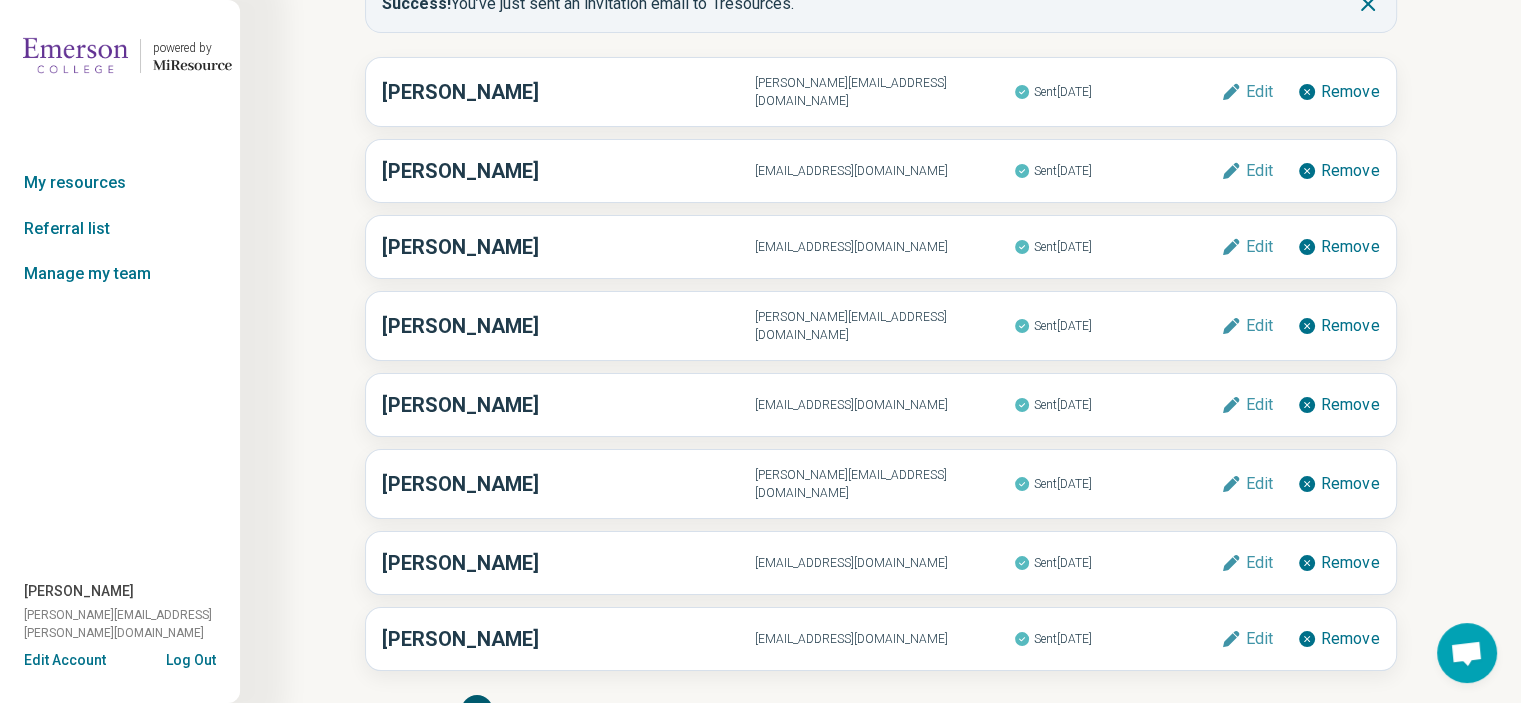 scroll, scrollTop: 178, scrollLeft: 0, axis: vertical 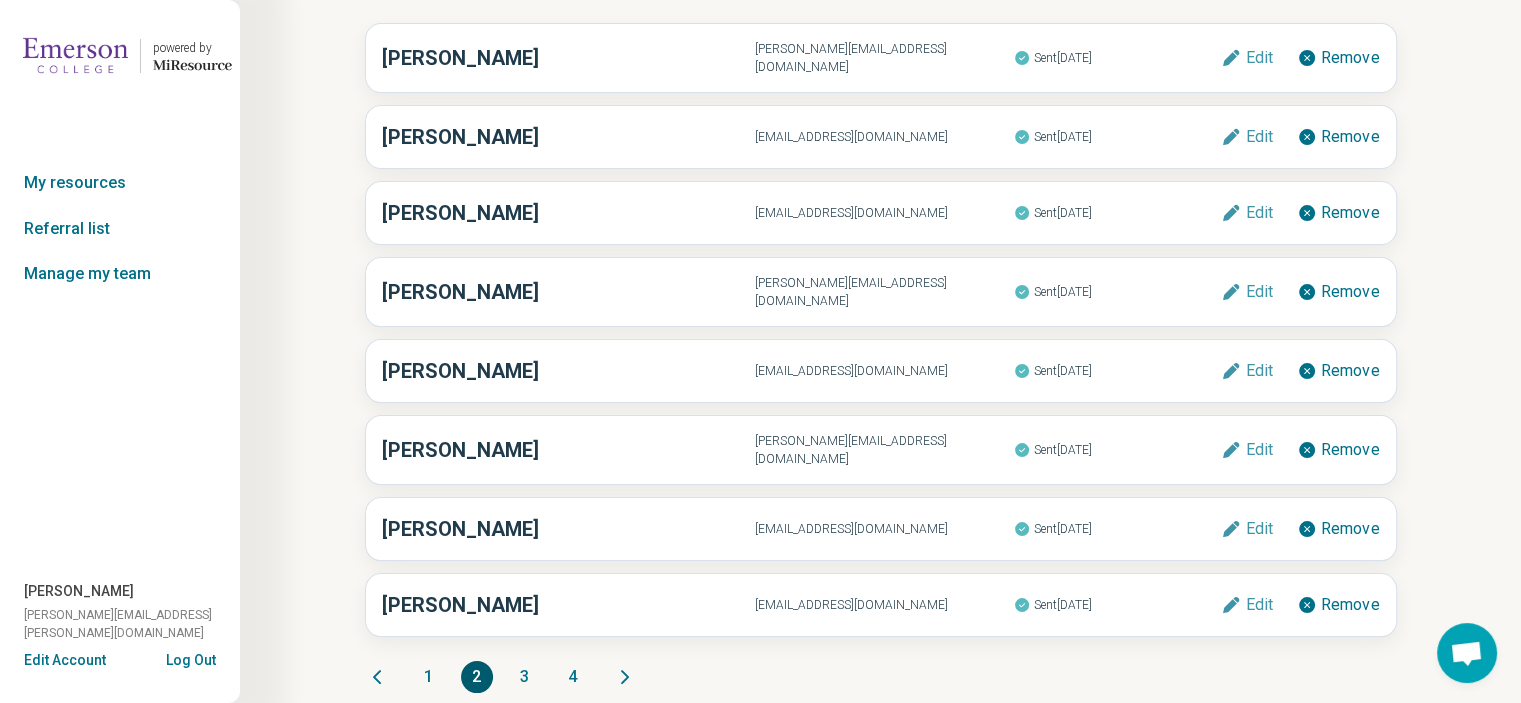 click on "1" at bounding box center [429, 677] 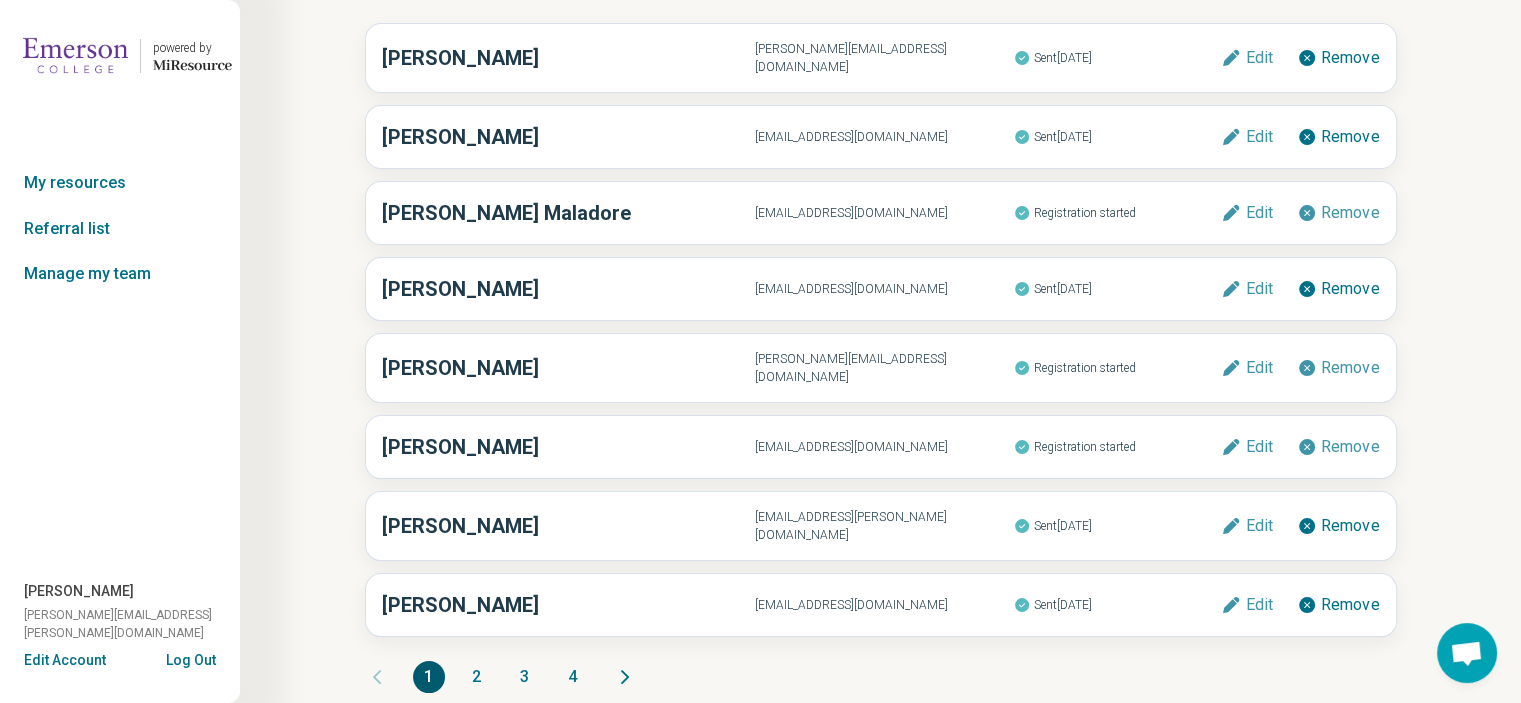 scroll, scrollTop: 0, scrollLeft: 0, axis: both 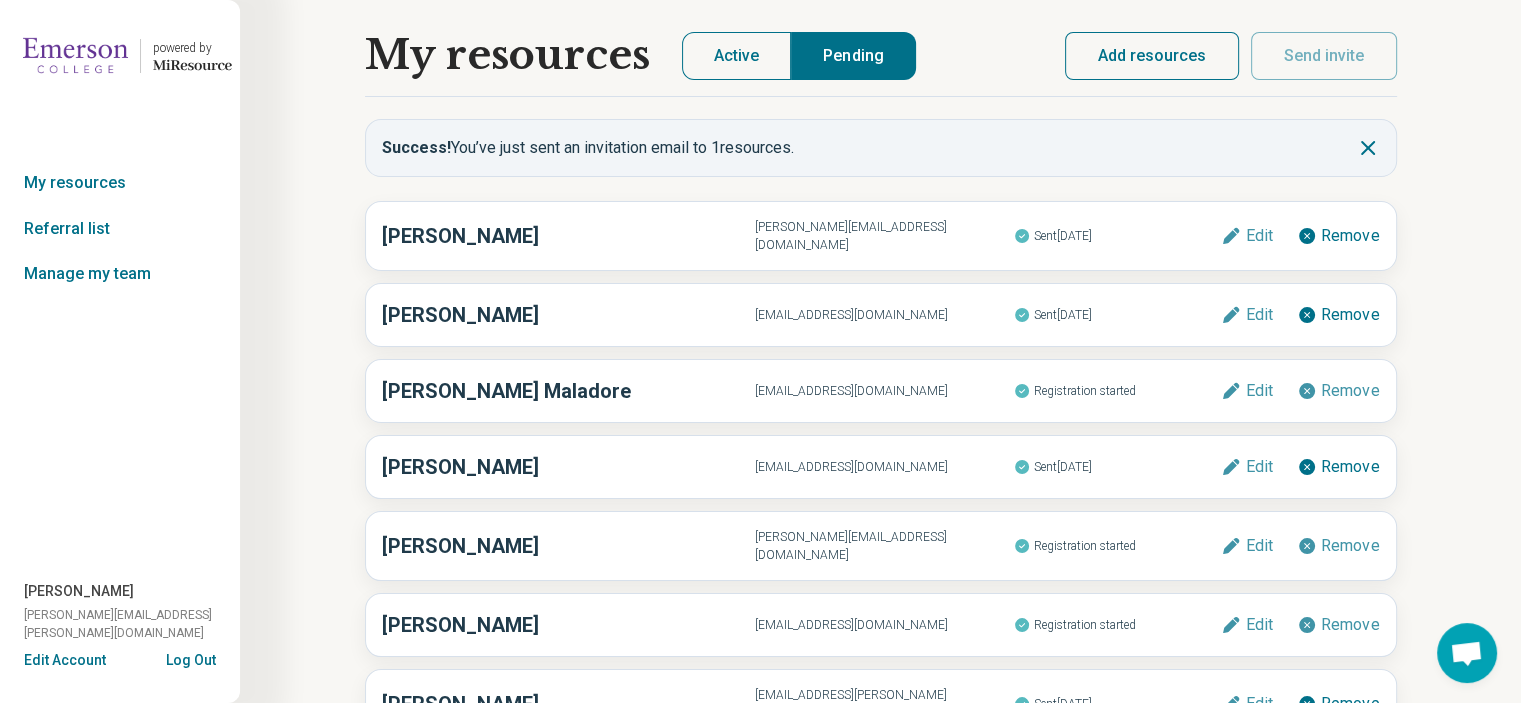 click on "powered by Miresource logo" at bounding box center (120, 56) 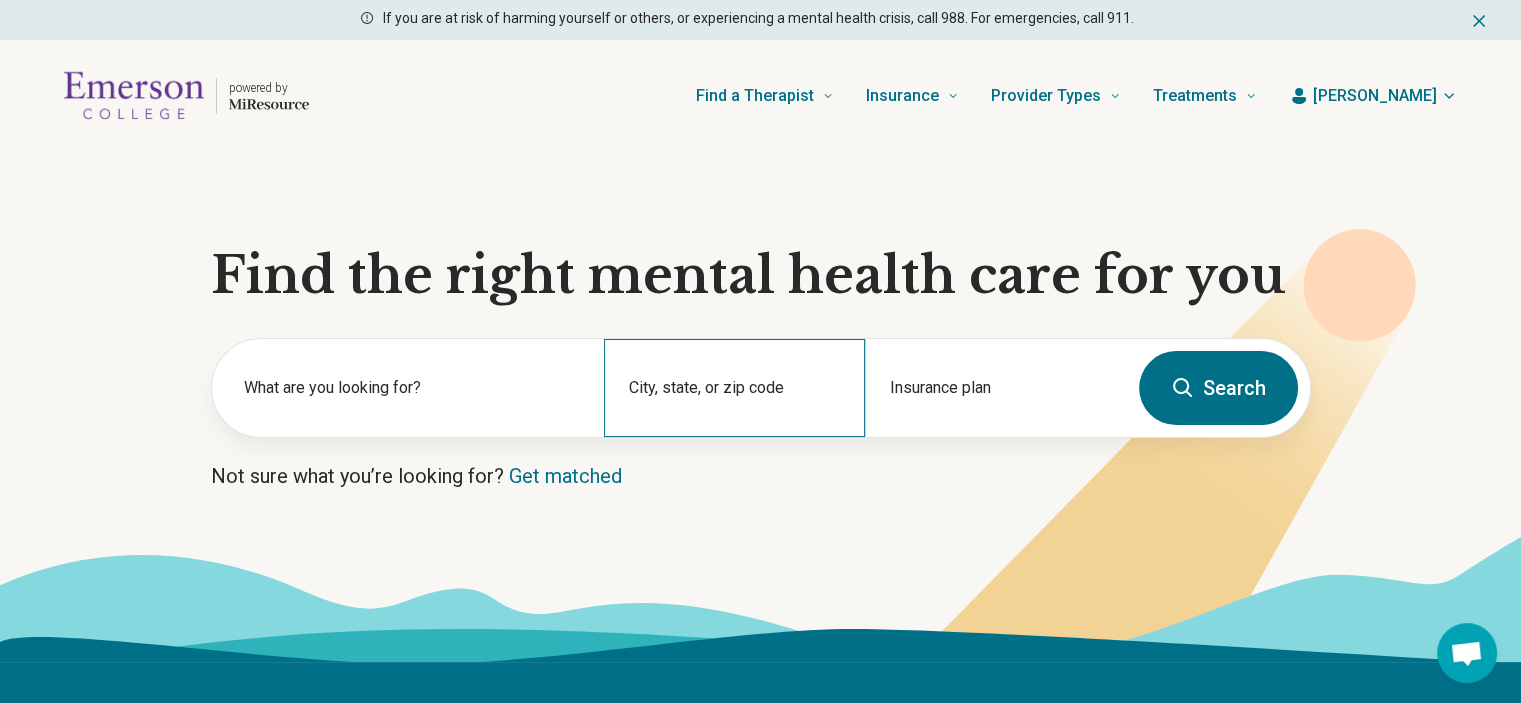 click on "City, state, or zip code" at bounding box center (734, 388) 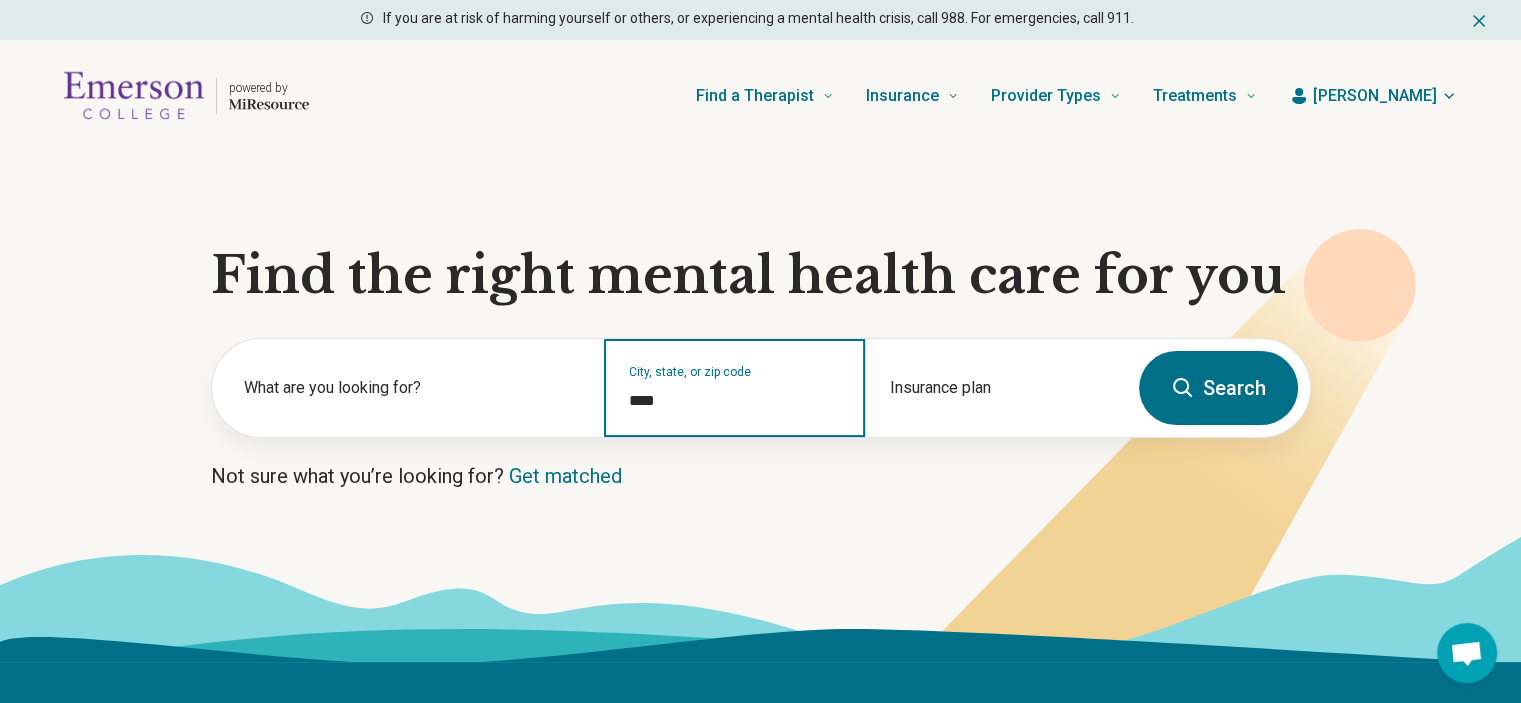 type on "*****" 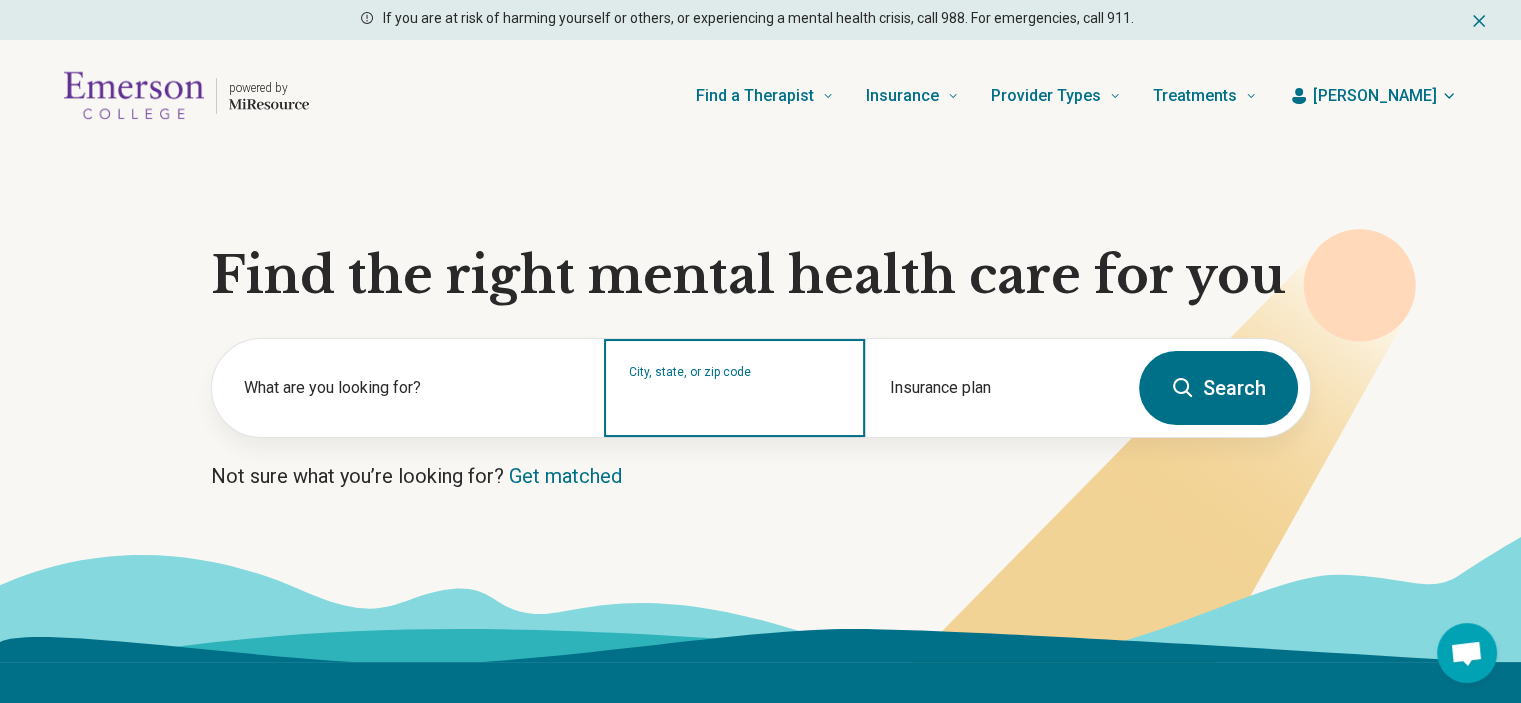 click on "City, state, or zip code" at bounding box center [735, 401] 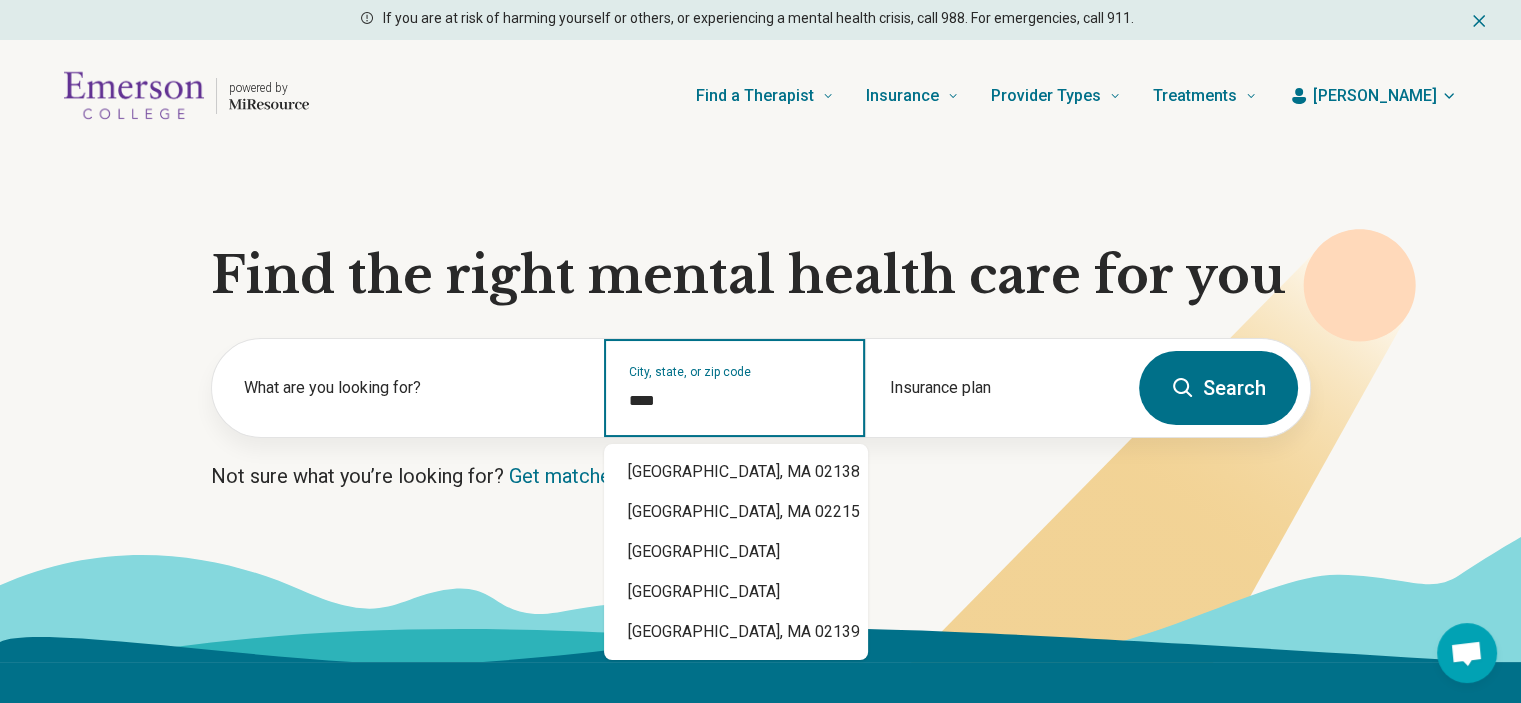 type on "*****" 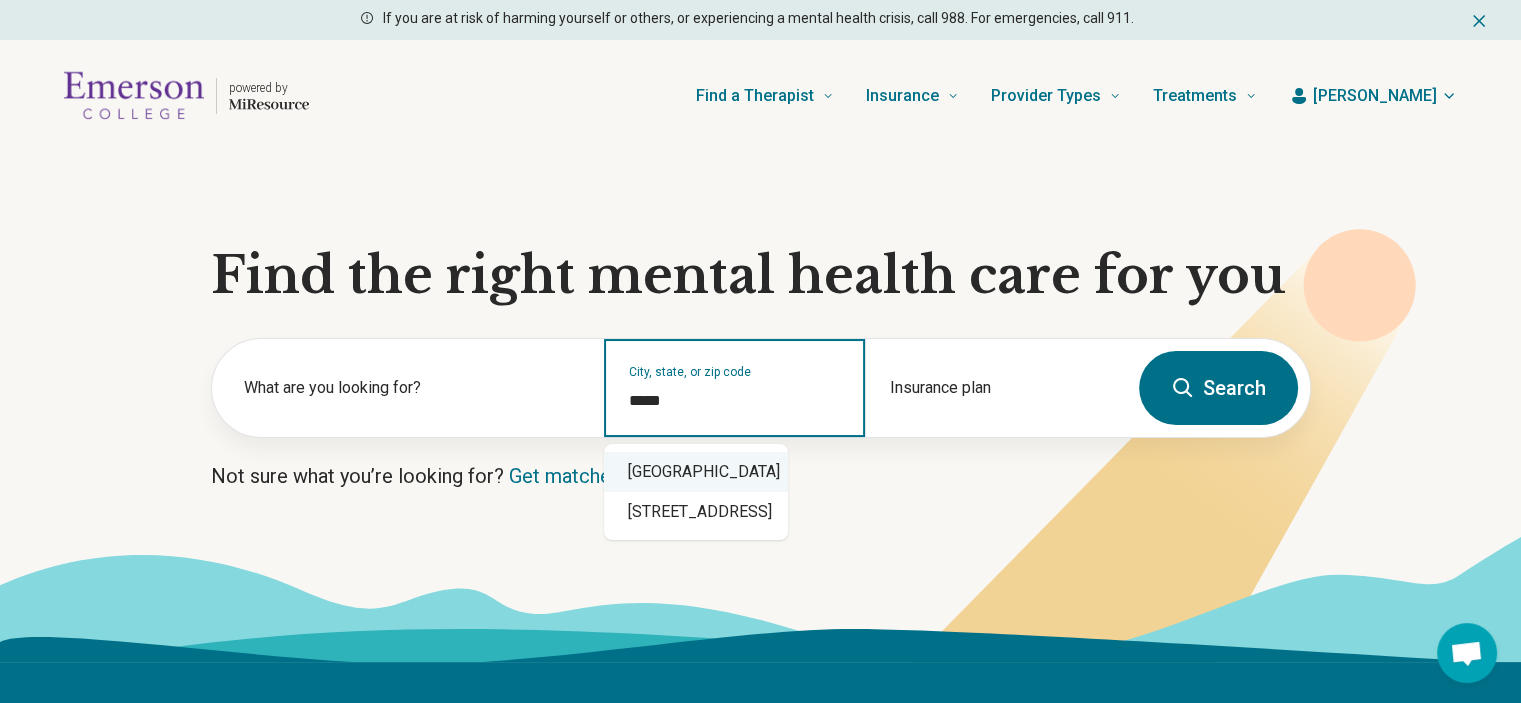 click on "Boston, MA 02116" at bounding box center (696, 472) 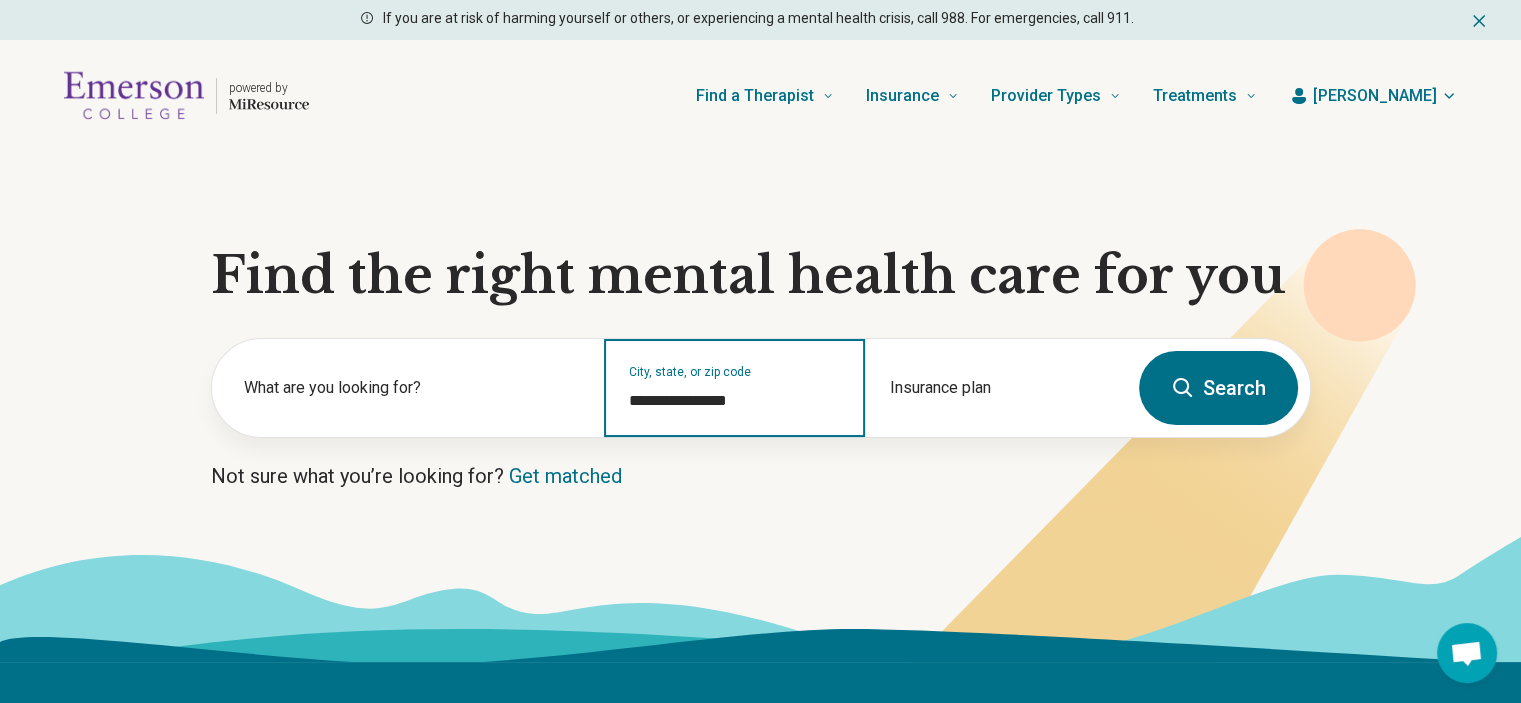 type on "**********" 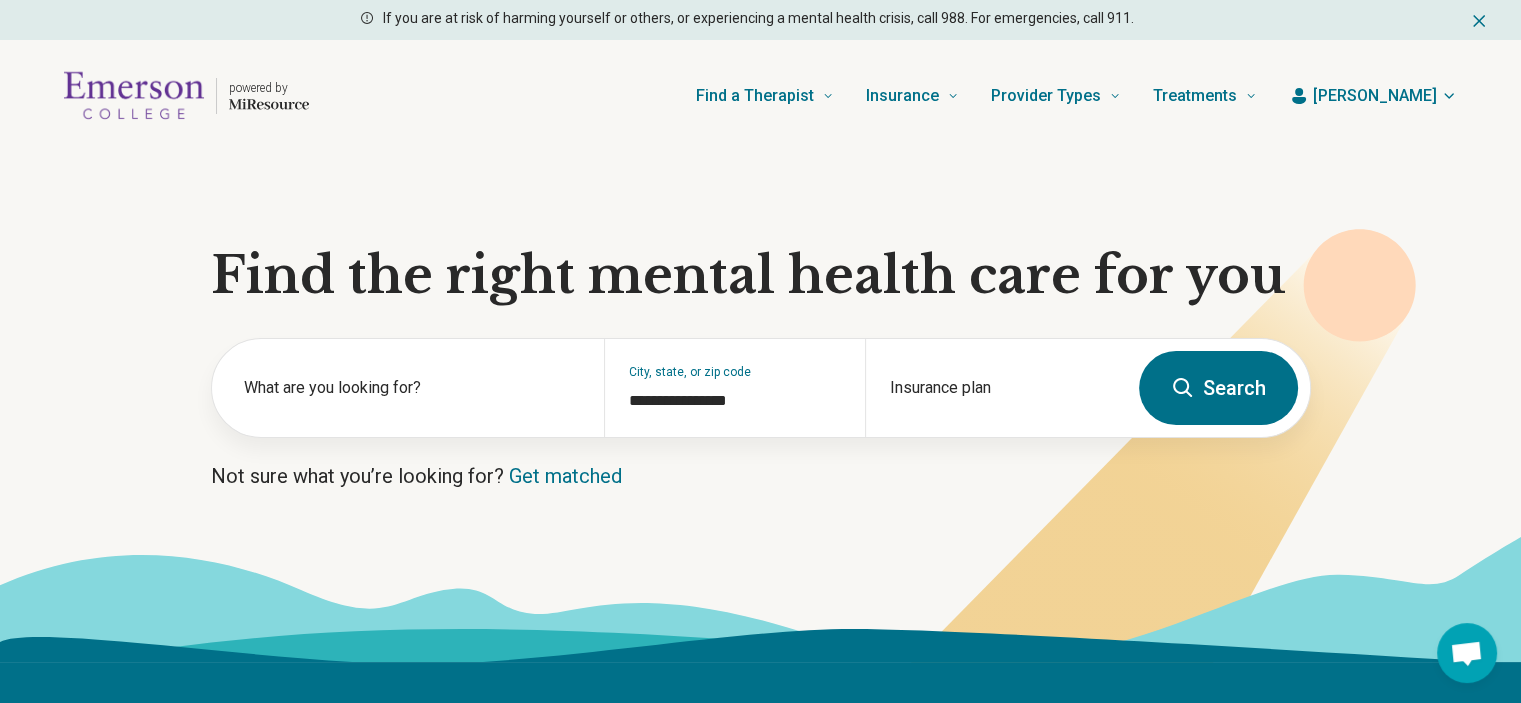 click on "Search" at bounding box center [1218, 388] 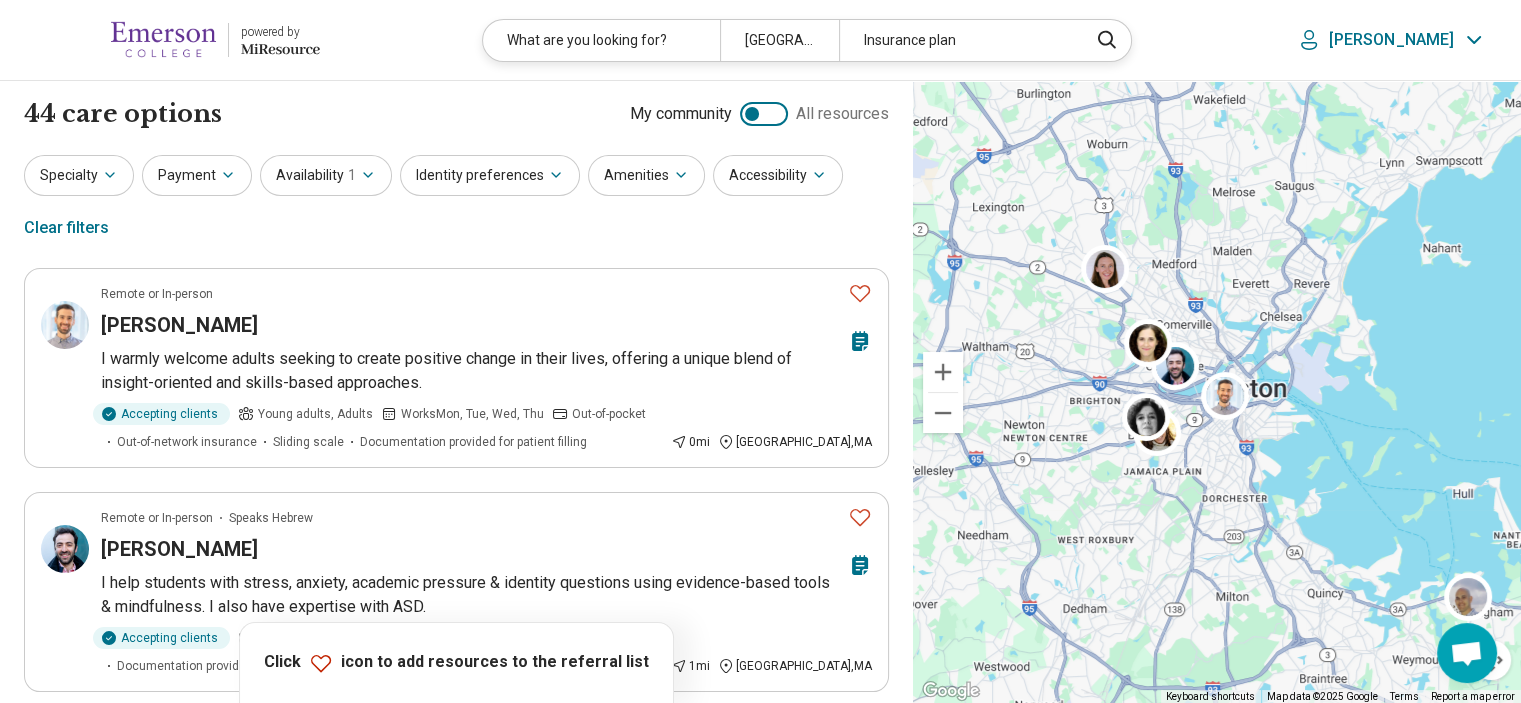 click 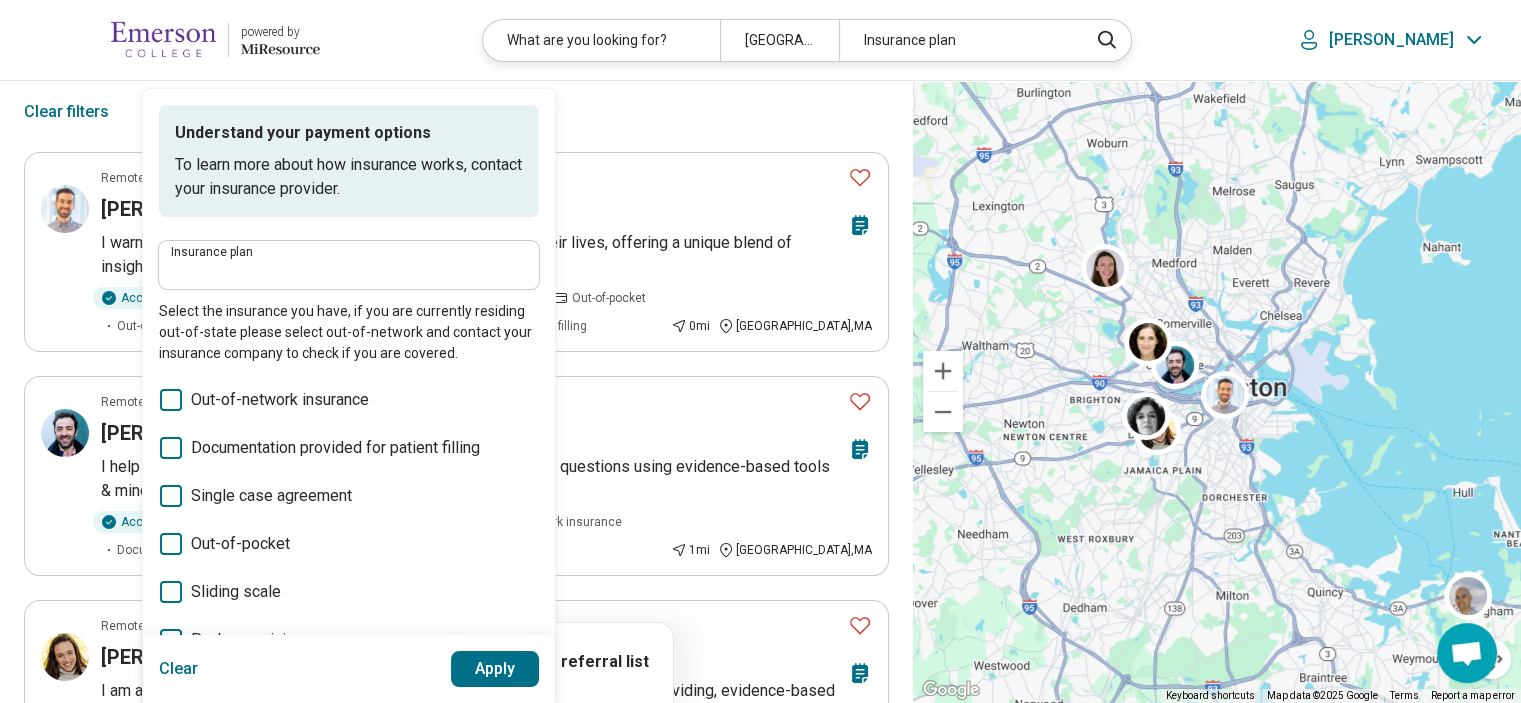 scroll, scrollTop: 96, scrollLeft: 0, axis: vertical 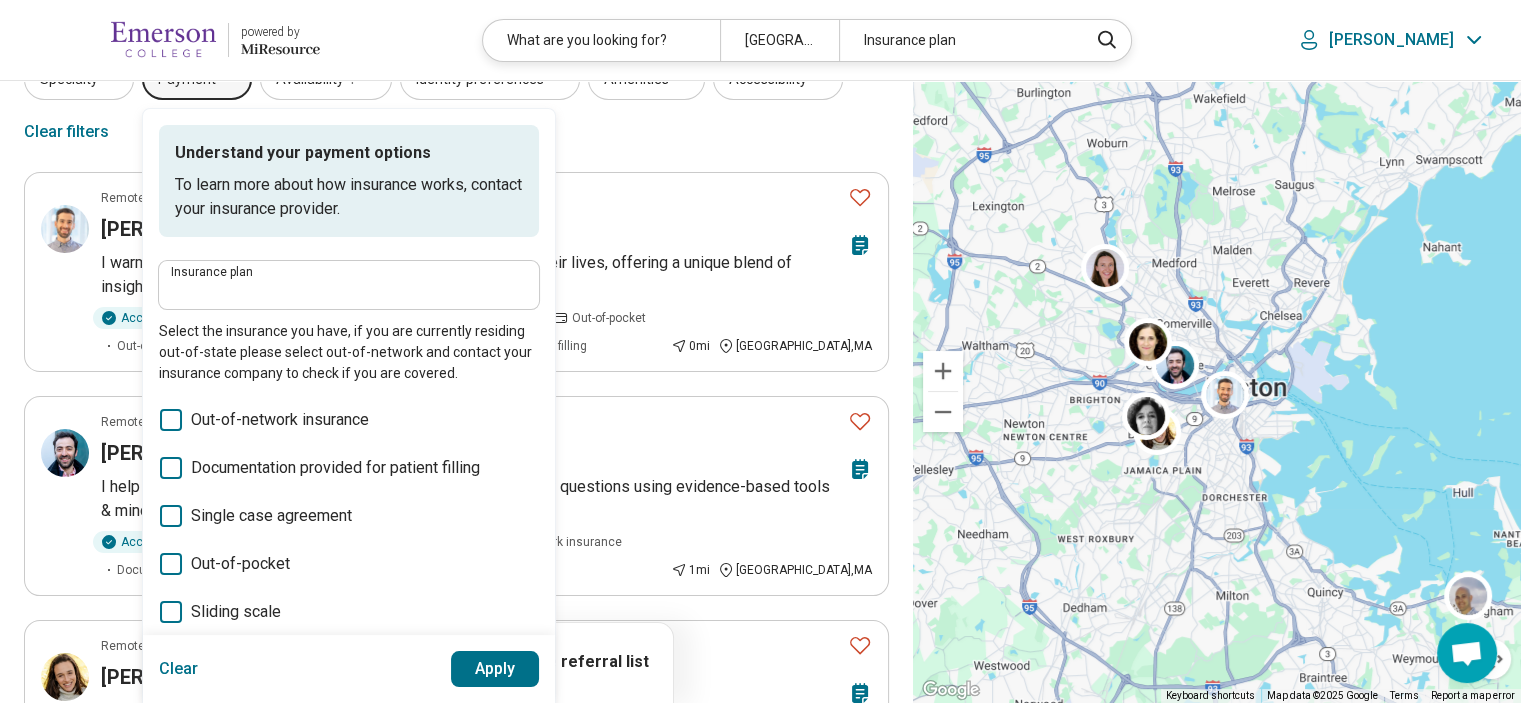 click on "Specialty Payment Understand your payment options To learn more about how insurance works, contact your insurance provider. Insurance plan Select the insurance you have, if you are currently residing out-of-state please select out-of-network and contact your insurance company to check if you are covered. Out-of-network insurance Documentation provided for patient filling Single case agreement Out-of-pocket Sliding scale Package pricing Clear Apply Availability 1 Identity preferences Amenities Accessibility Clear filters" at bounding box center (456, 107) 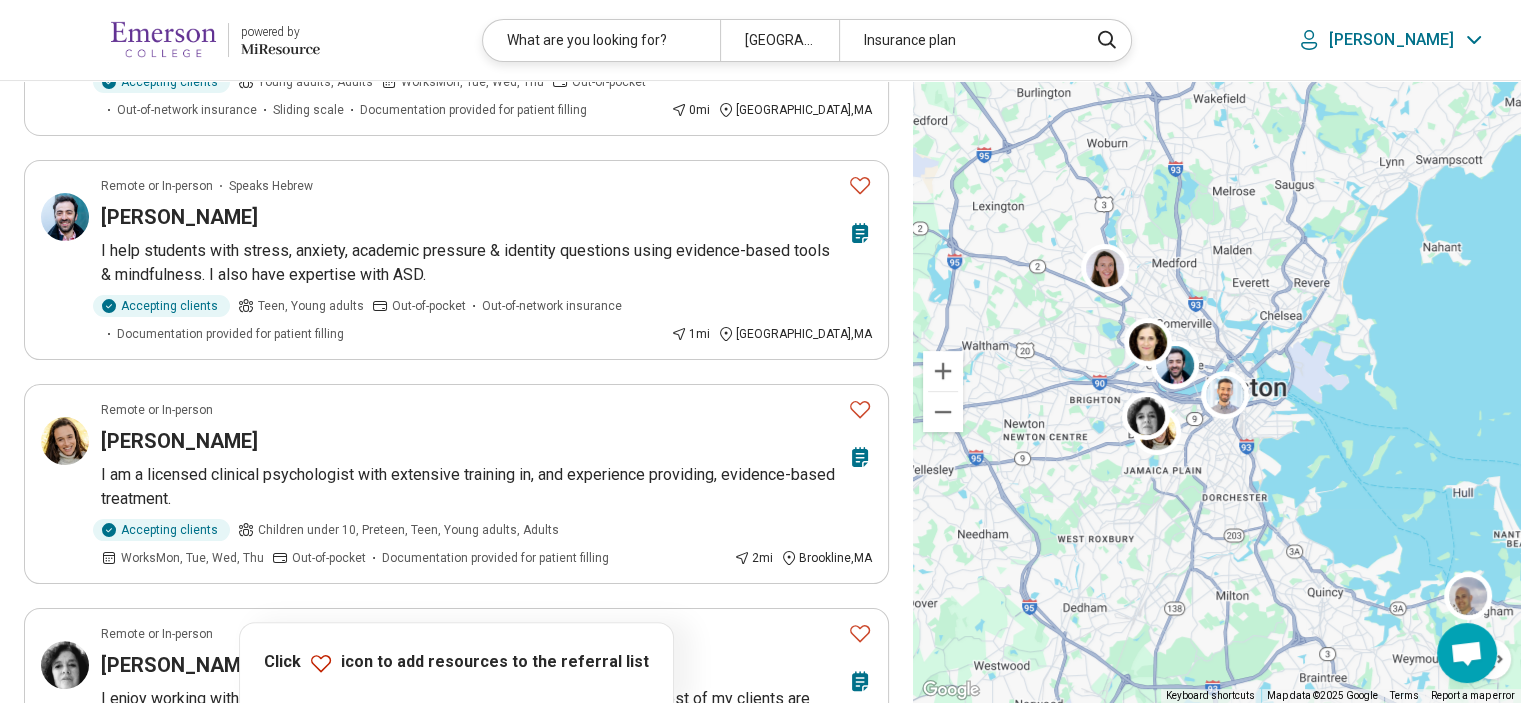 scroll, scrollTop: 336, scrollLeft: 0, axis: vertical 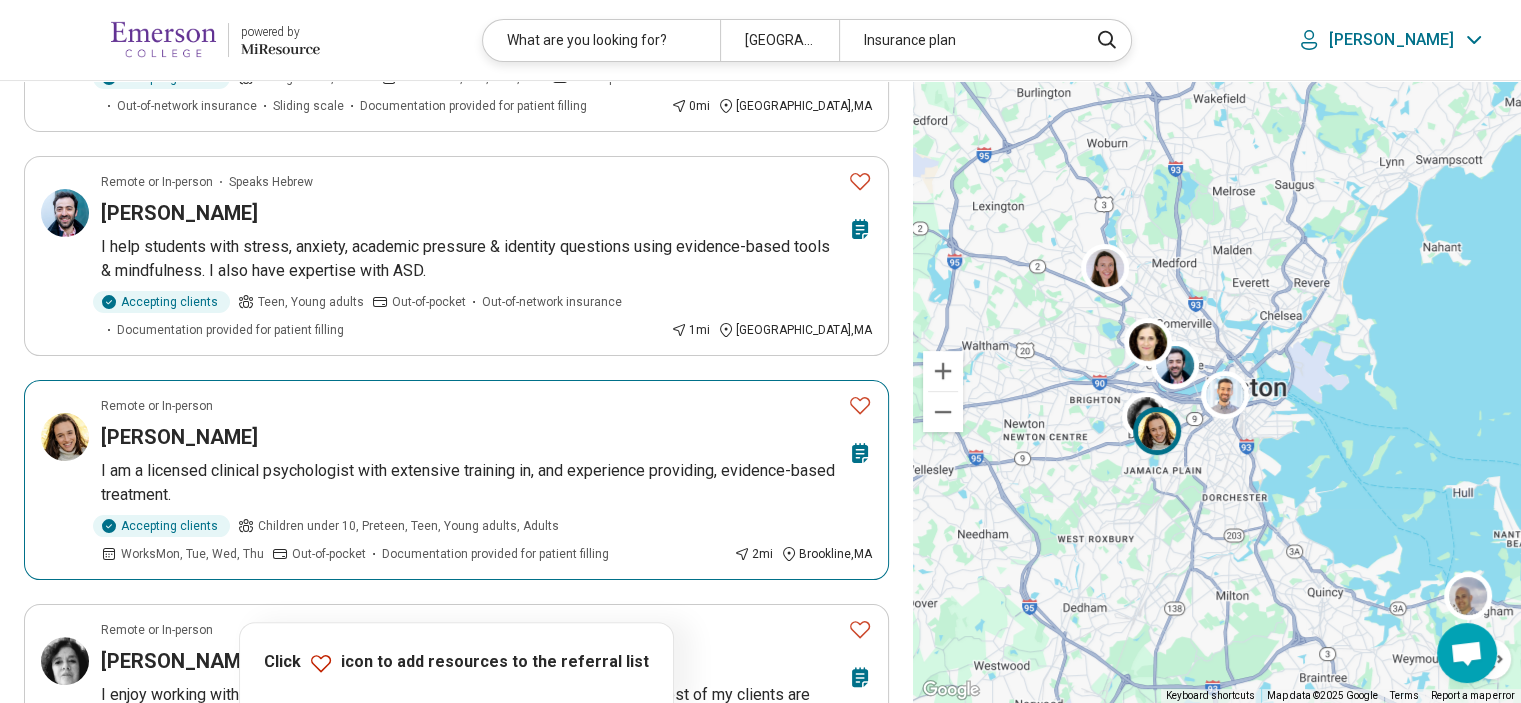 click 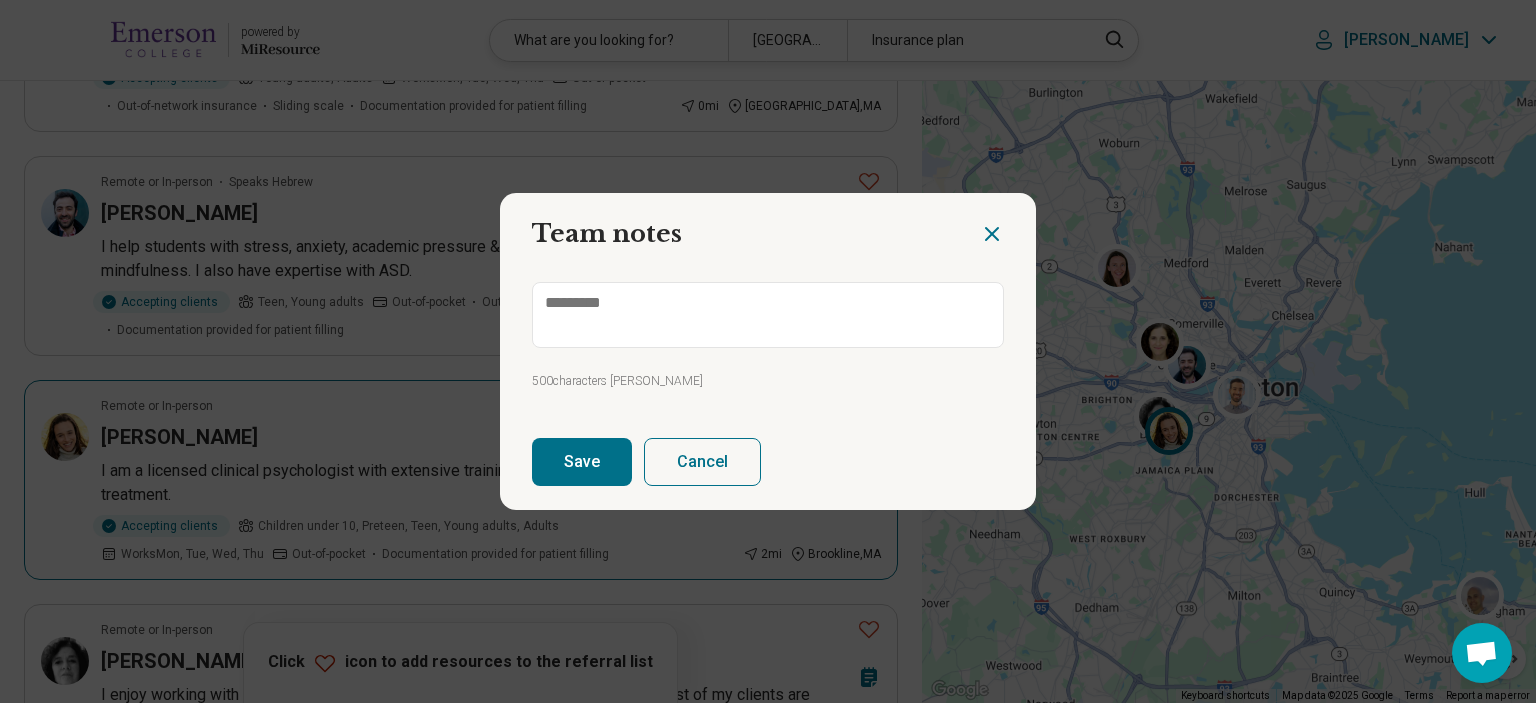 click 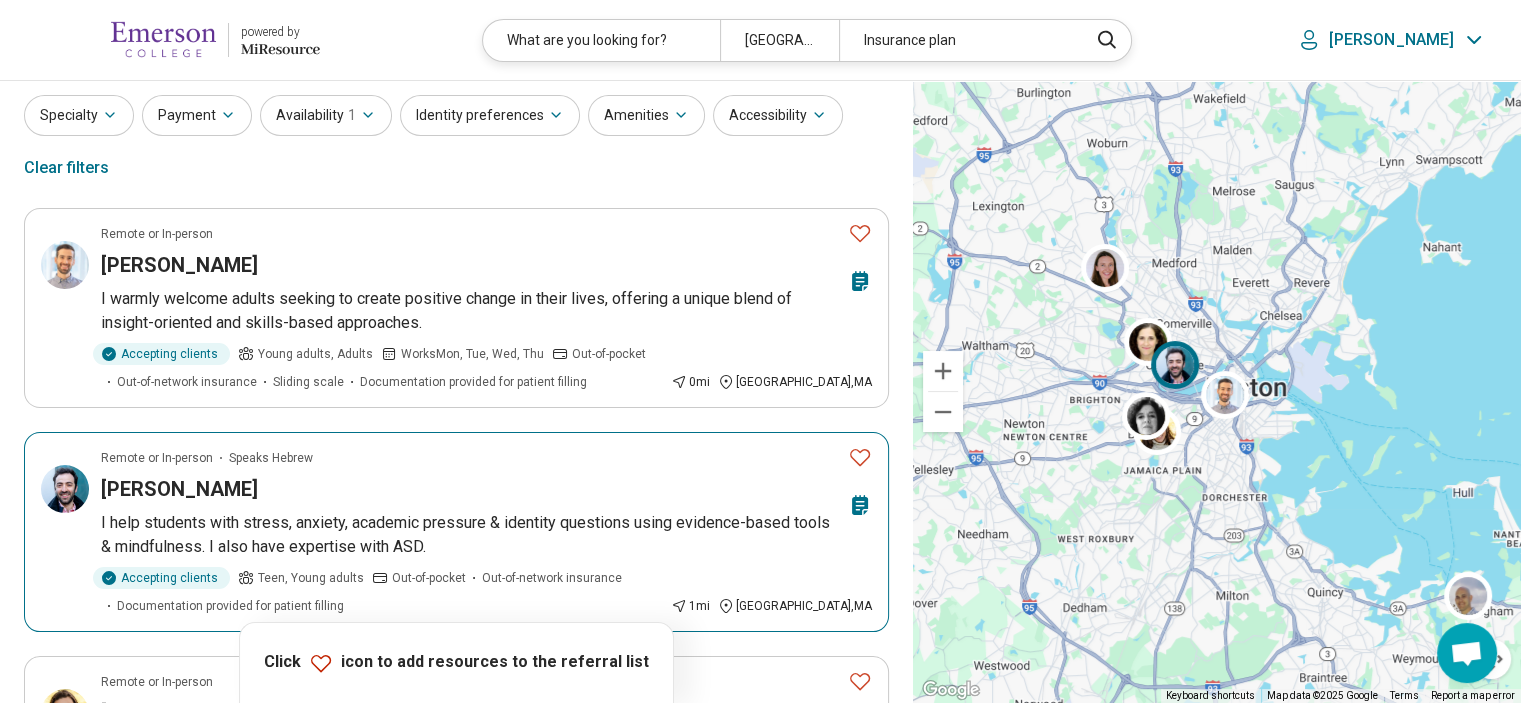 scroll, scrollTop: 0, scrollLeft: 0, axis: both 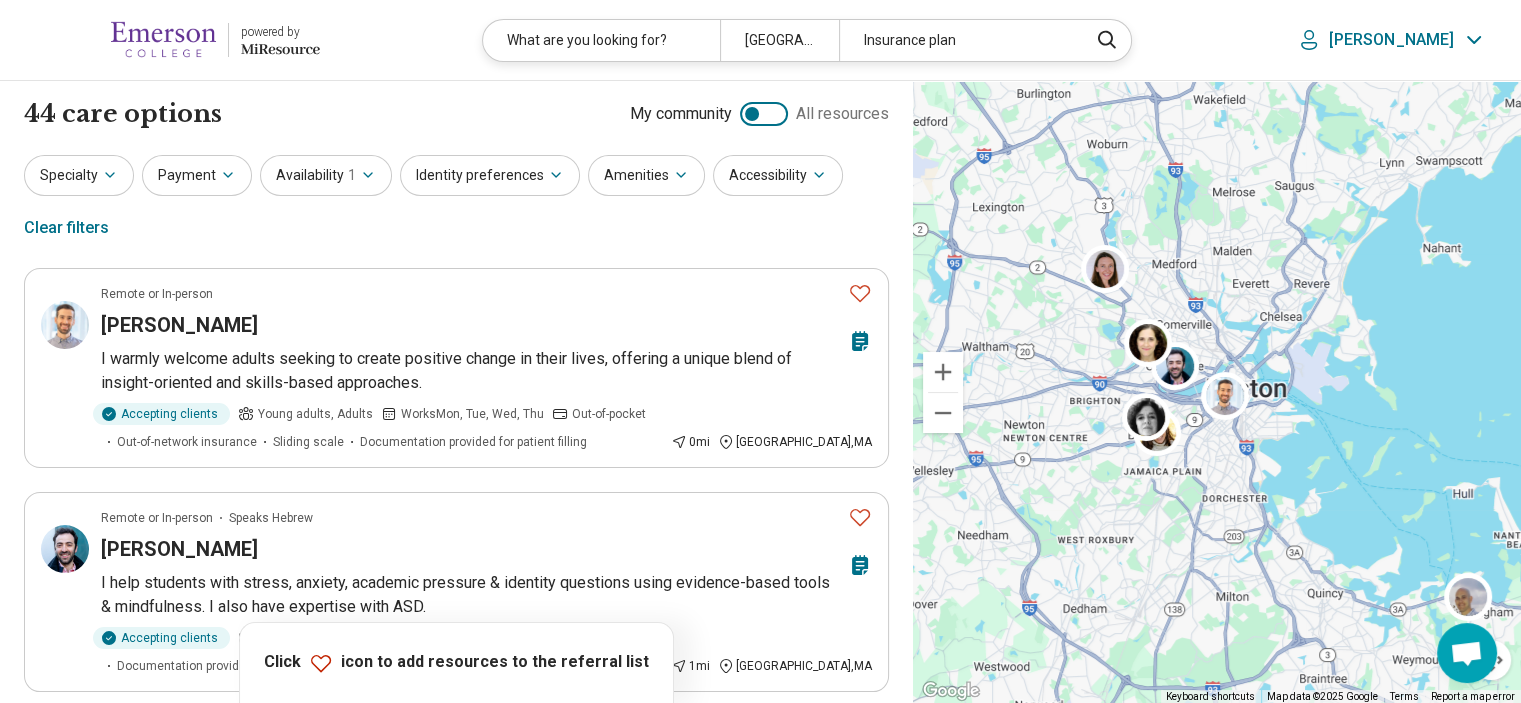 click at bounding box center [764, 114] 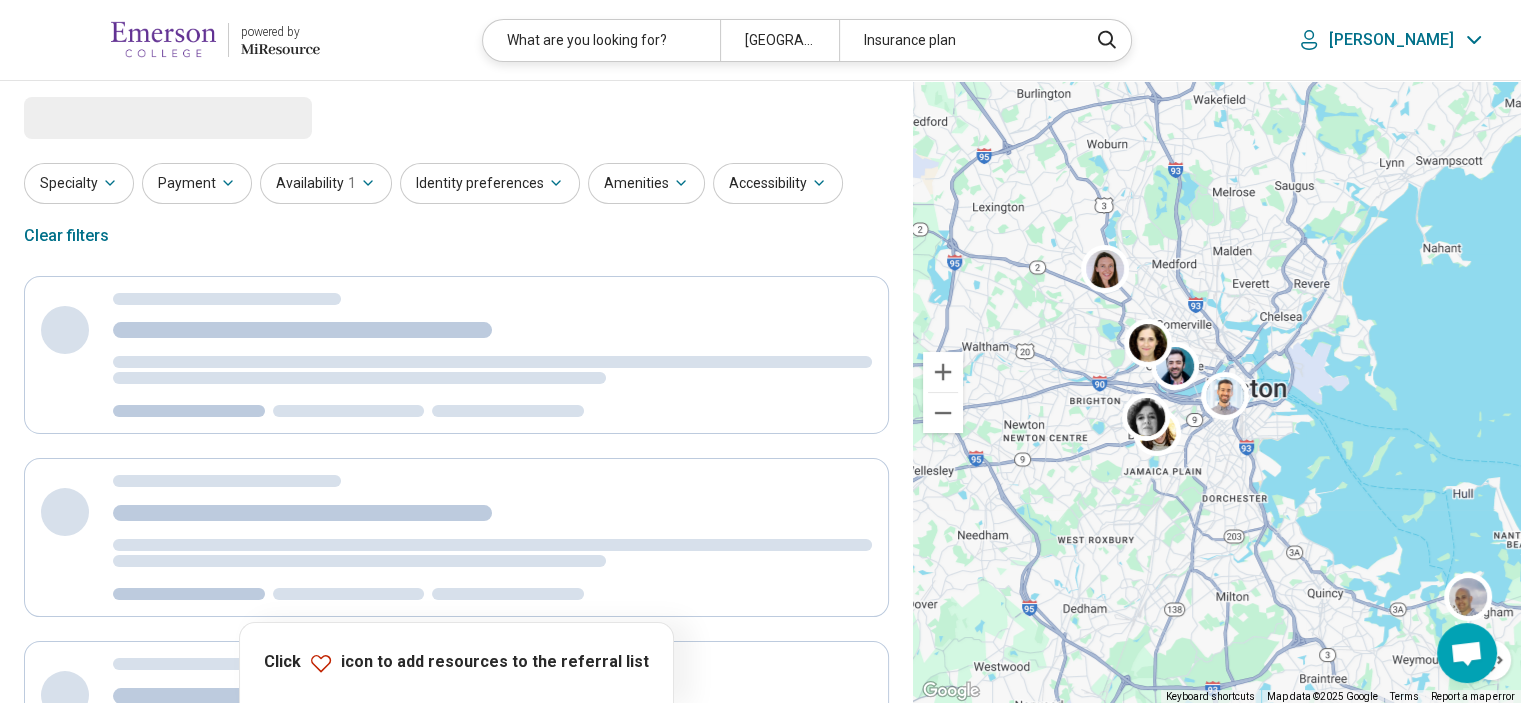 scroll, scrollTop: 0, scrollLeft: 0, axis: both 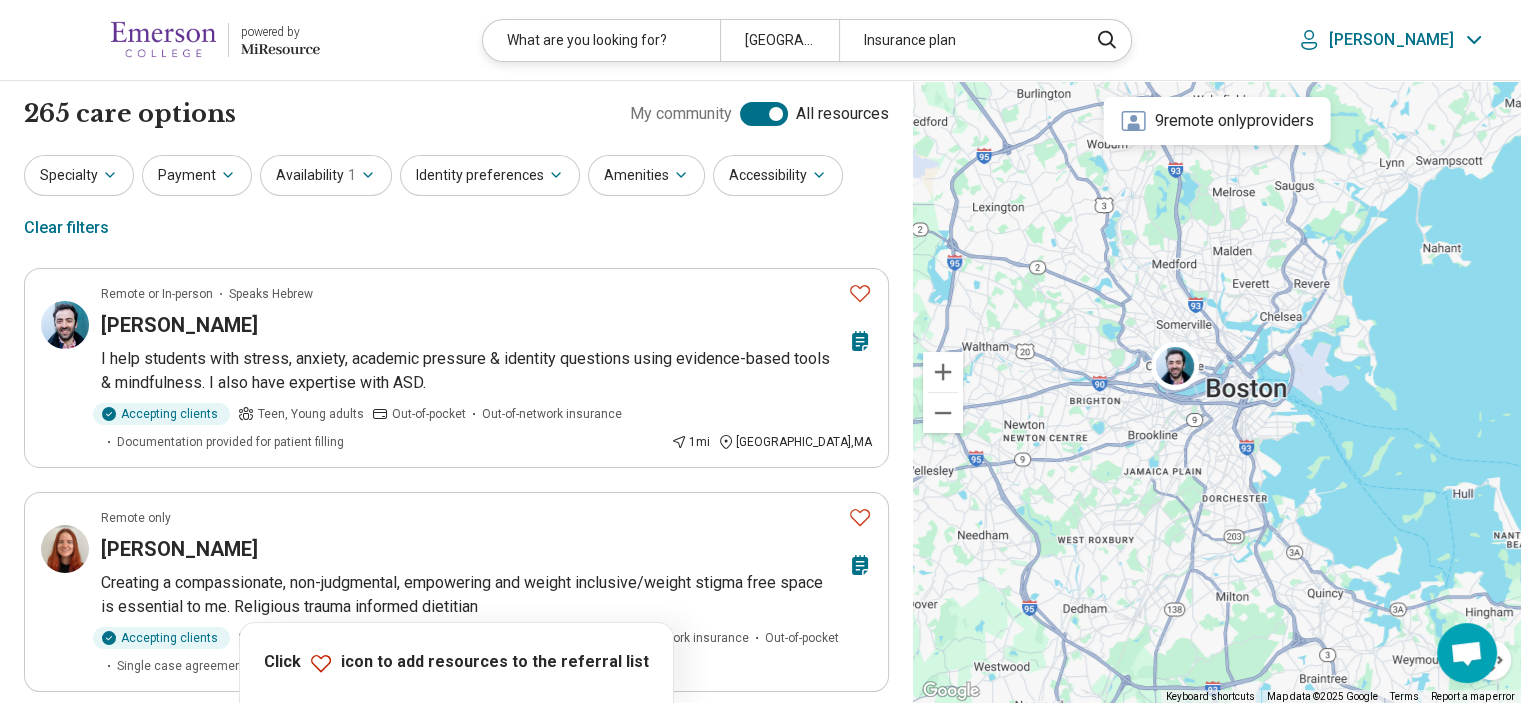 click at bounding box center (764, 114) 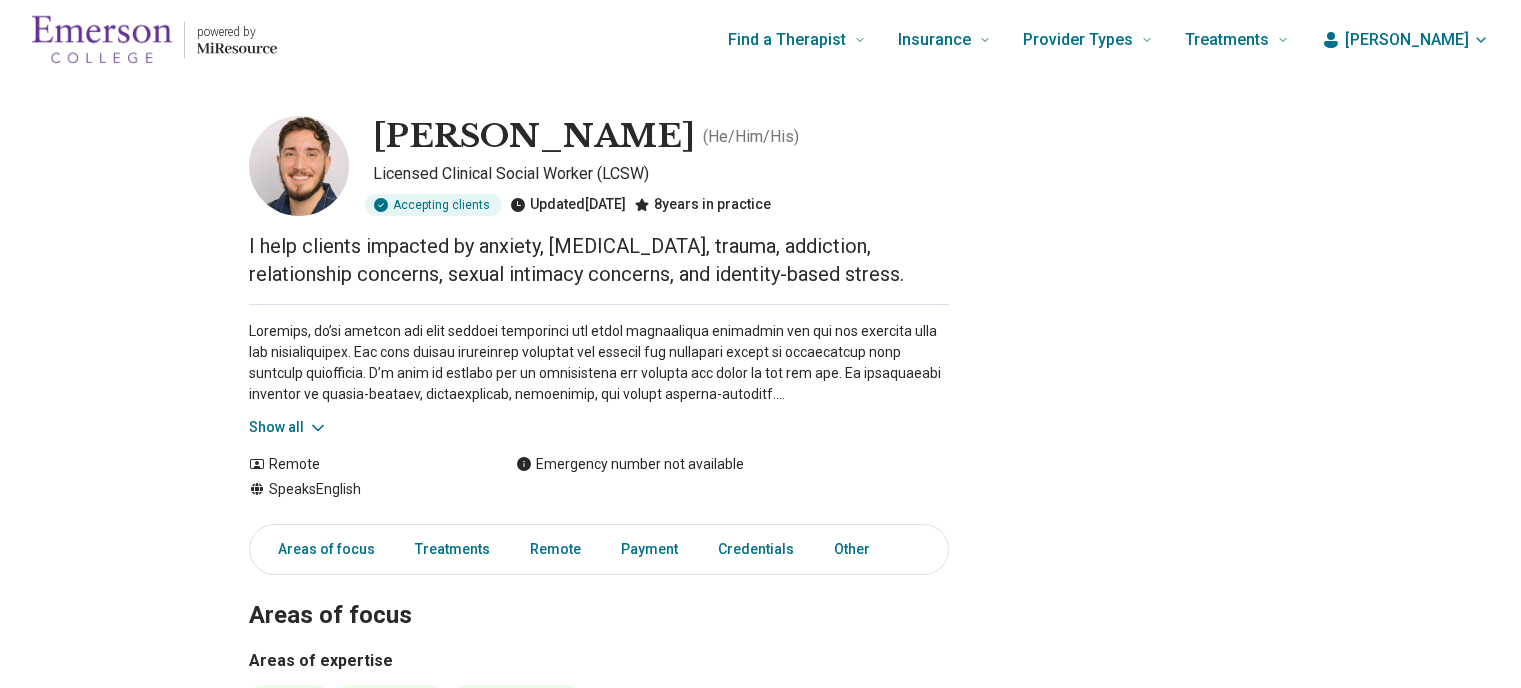 scroll, scrollTop: 0, scrollLeft: 0, axis: both 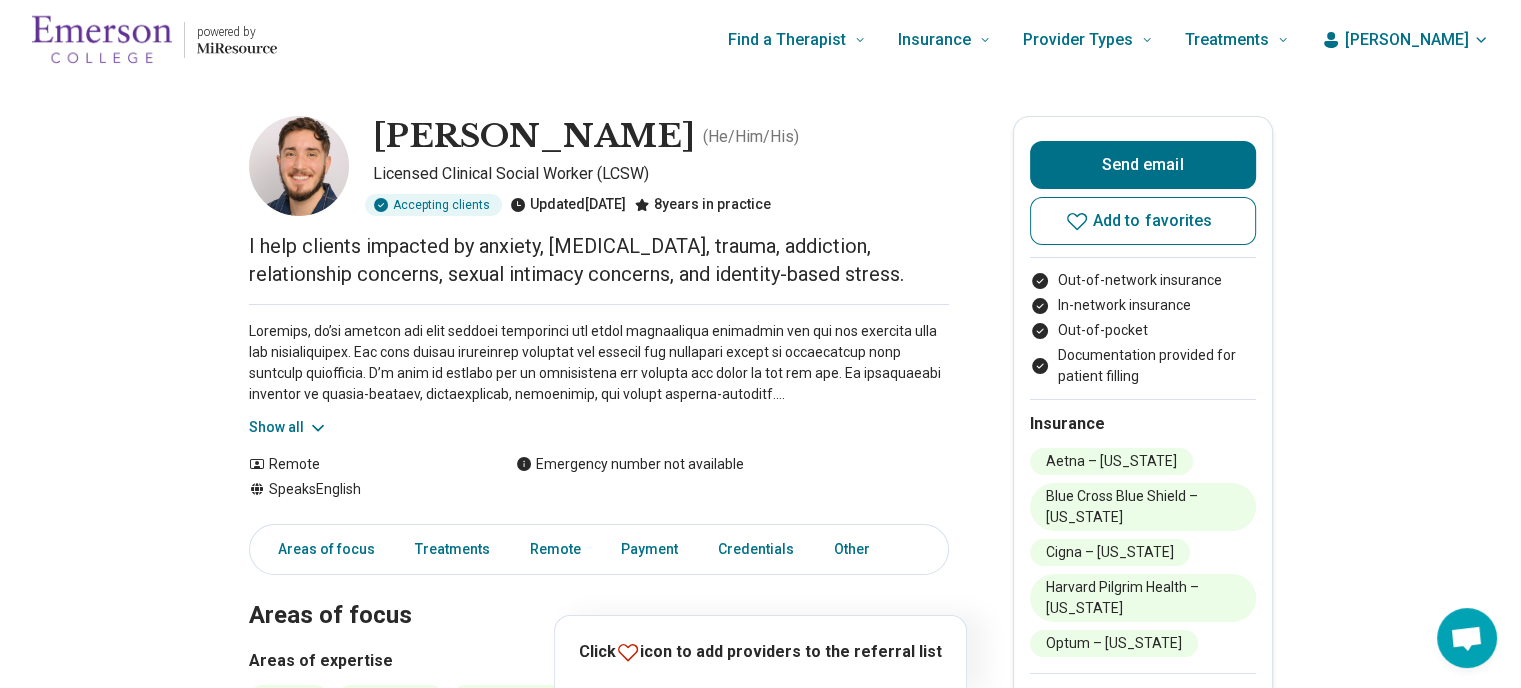 click 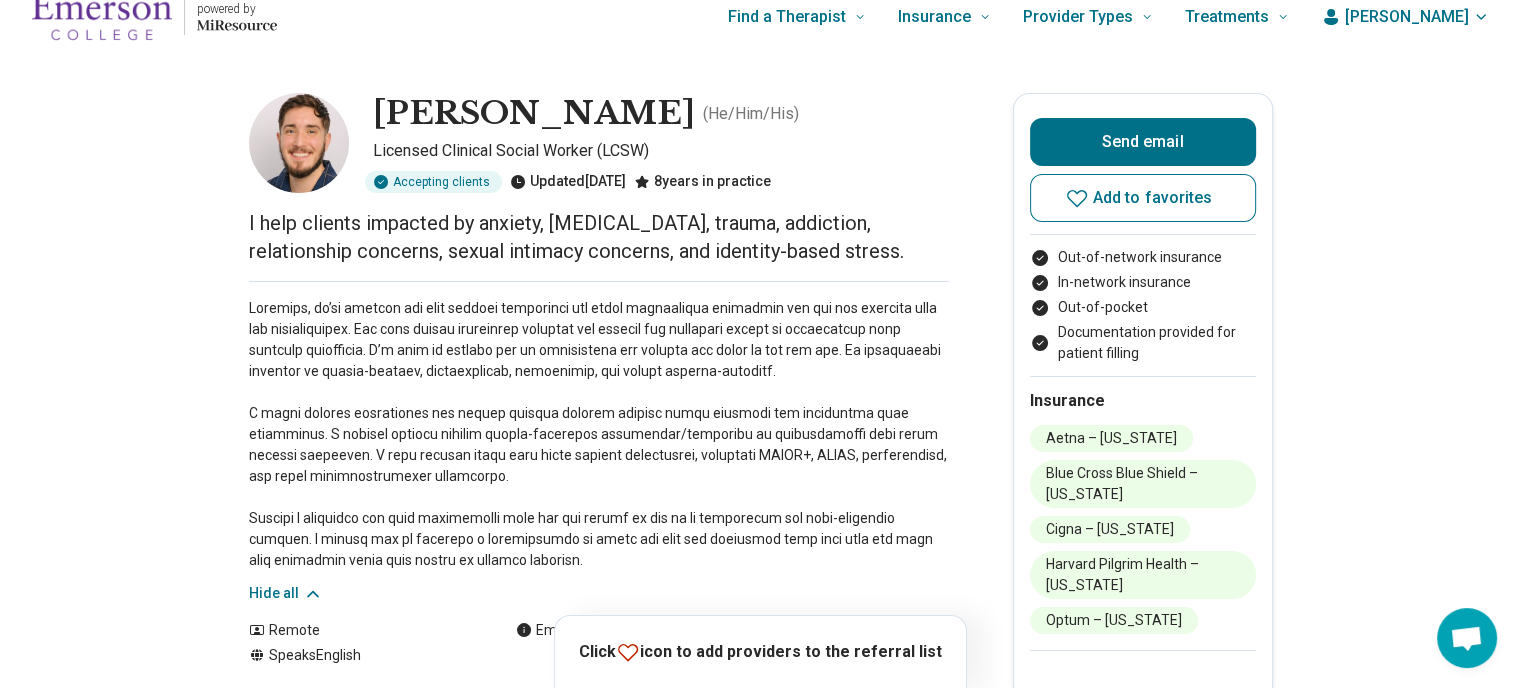 scroll, scrollTop: 0, scrollLeft: 15, axis: horizontal 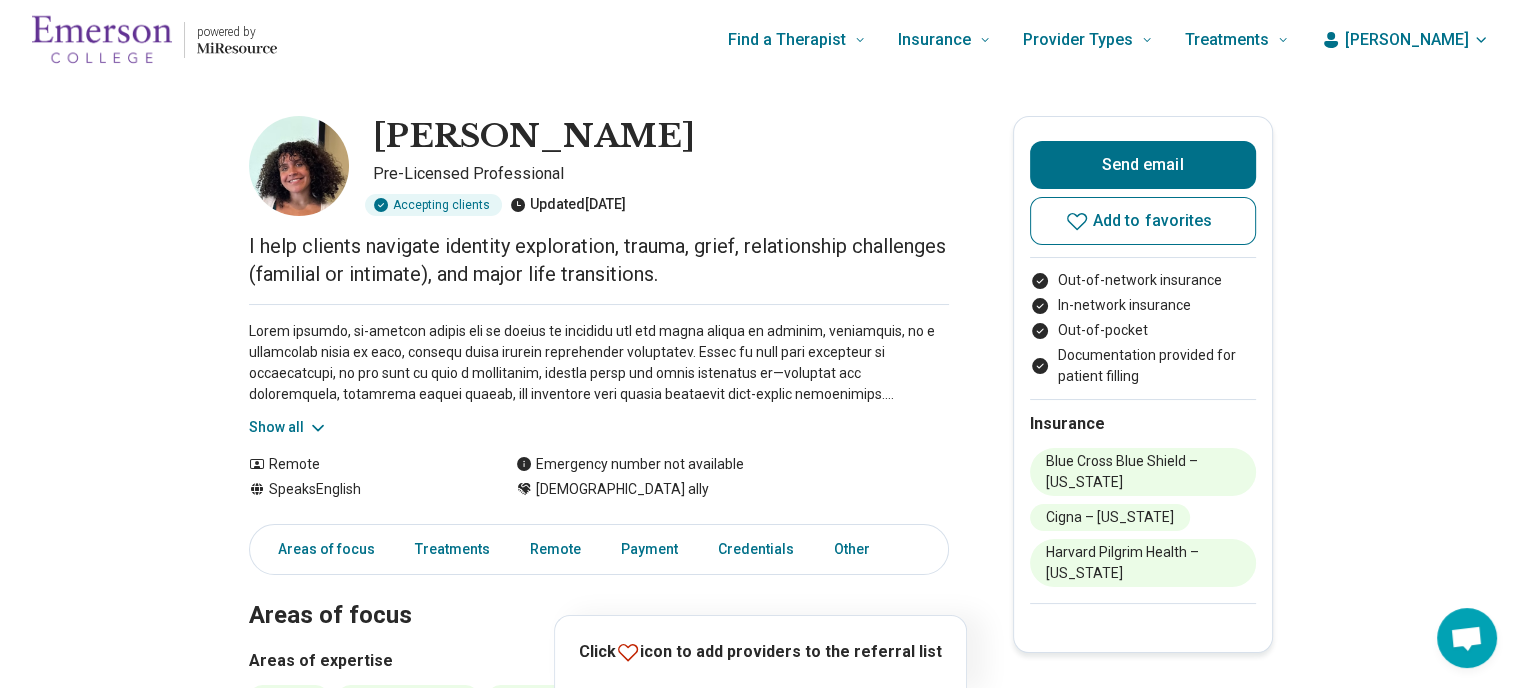 click on "Athena Charles Pre-Licensed Professional Accepting clients Updated  today I help clients navigate identity exploration, trauma, grief, relationship challenges (familial or intimate), and major life transitions. Show all Remote Speaks  English Emergency number not available LGBTQIA+ ally Send email Add to favorites Out-of-network insurance In-network insurance Out-of-pocket Documentation provided for patient filling Insurance Blue Cross Blue Shield – Massachusetts Cigna – Massachusetts Harvard Pilgrim Health – Massachusetts Areas of focus Treatments Remote Payment Credentials Other Areas of focus Areas of expertise Anxiety Depression Family Caregiving Stress Gender Identity Grief and Loss Life Transitions Racial Identity Racial/Cultural Oppression or Trauma Relationship(s) with Friends/Roommates Relationship(s) with Partner/Husband/Wife Self-Esteem Suicidal Ideation Work/Life Balance Show all Age groups Young adults (18-30) Adults (31-64) Seniors (65 or older) Treatment specialties Therapeutic modalities" at bounding box center [760, 1058] 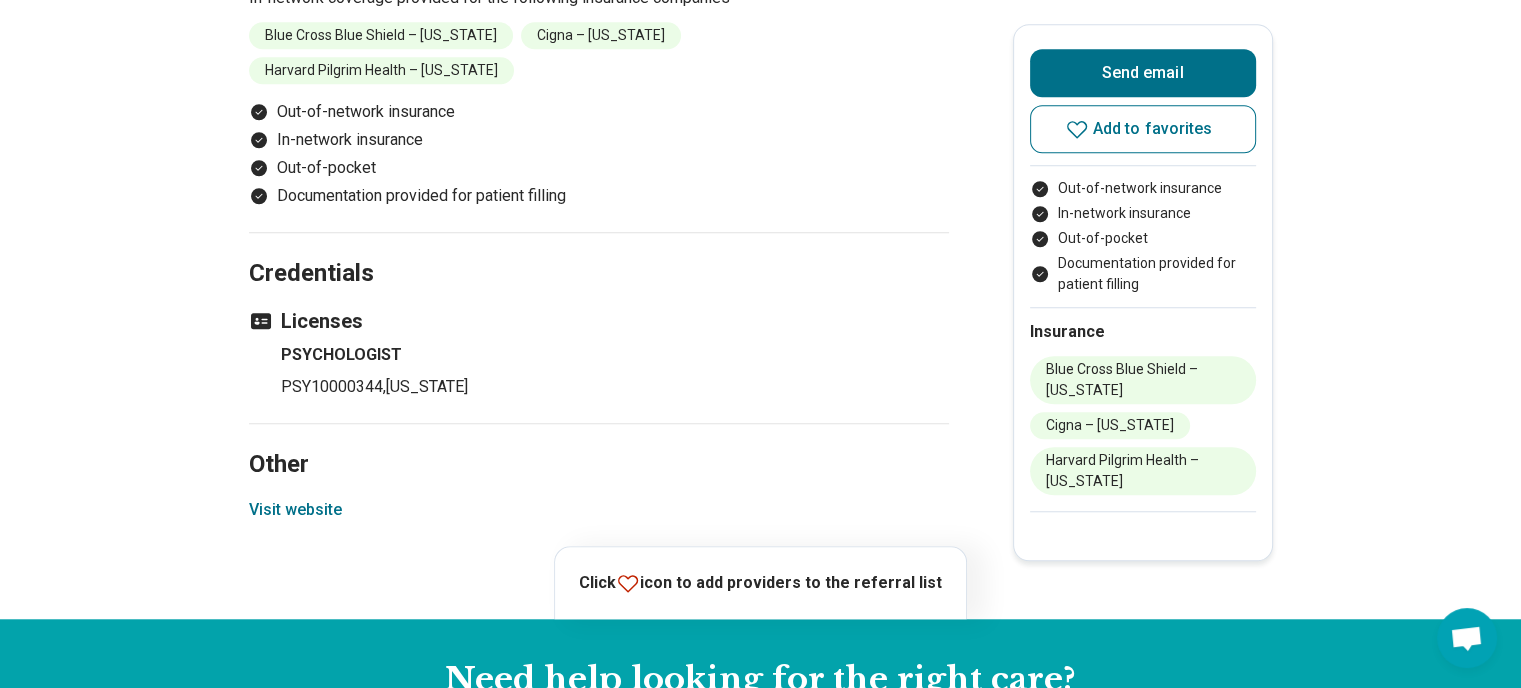 scroll, scrollTop: 1600, scrollLeft: 0, axis: vertical 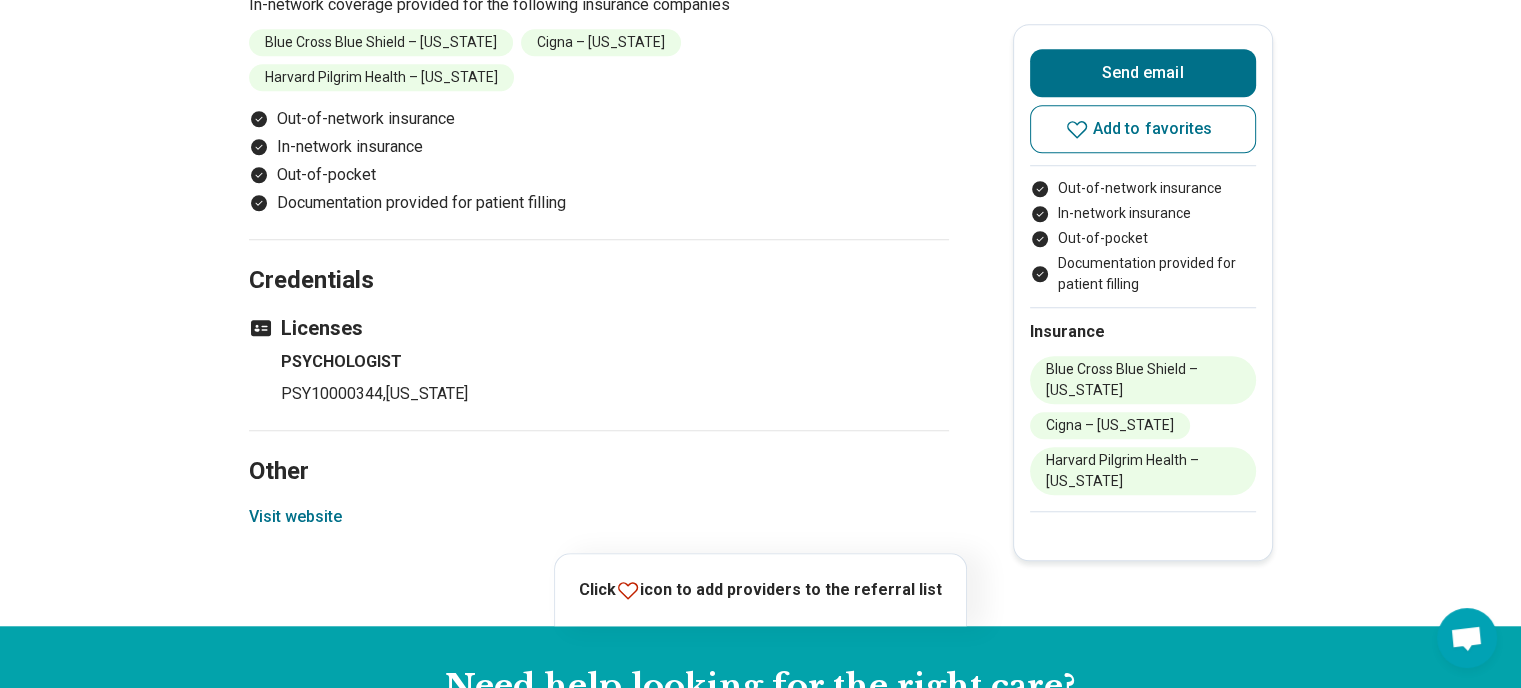 click on "Visit website" at bounding box center [295, 517] 